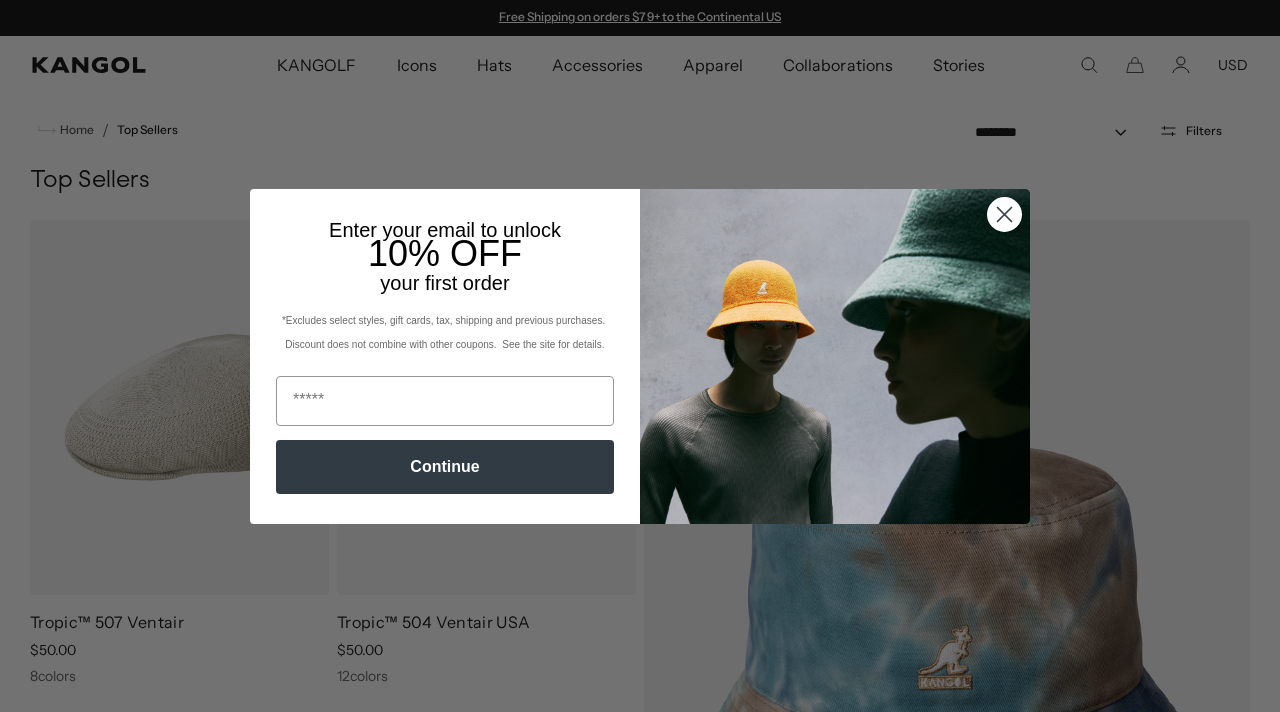 scroll, scrollTop: 0, scrollLeft: 0, axis: both 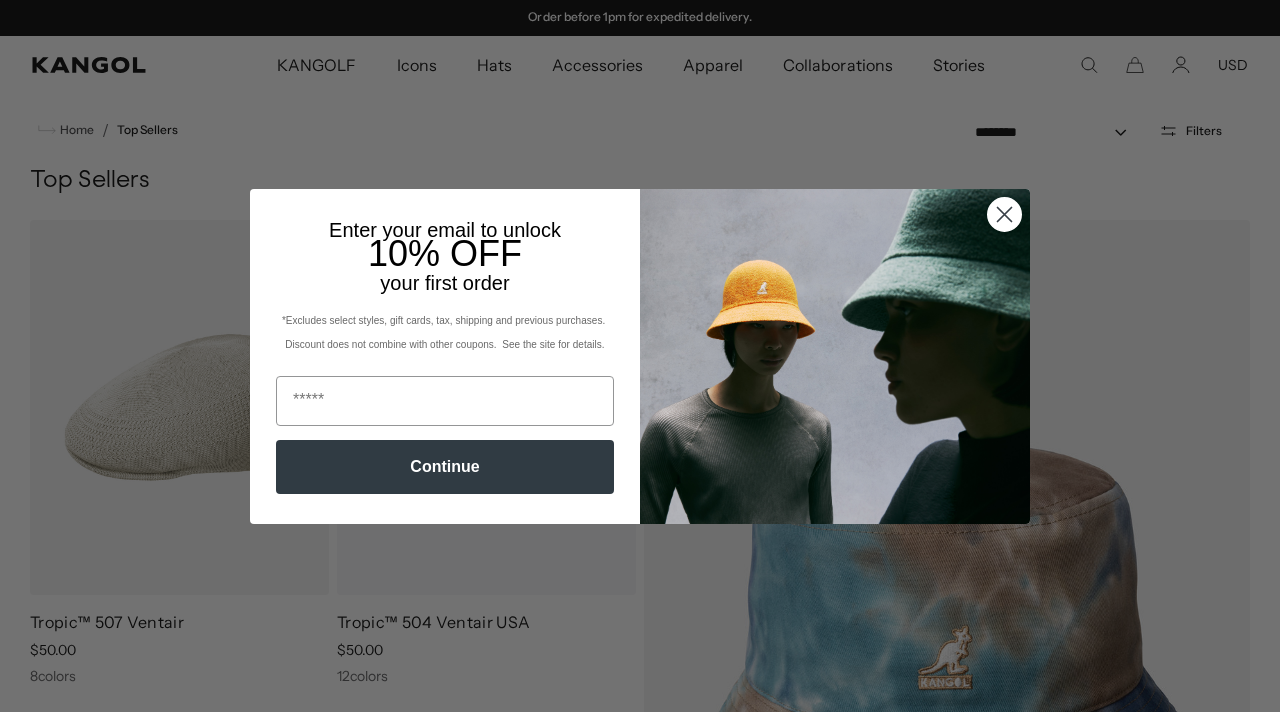 click 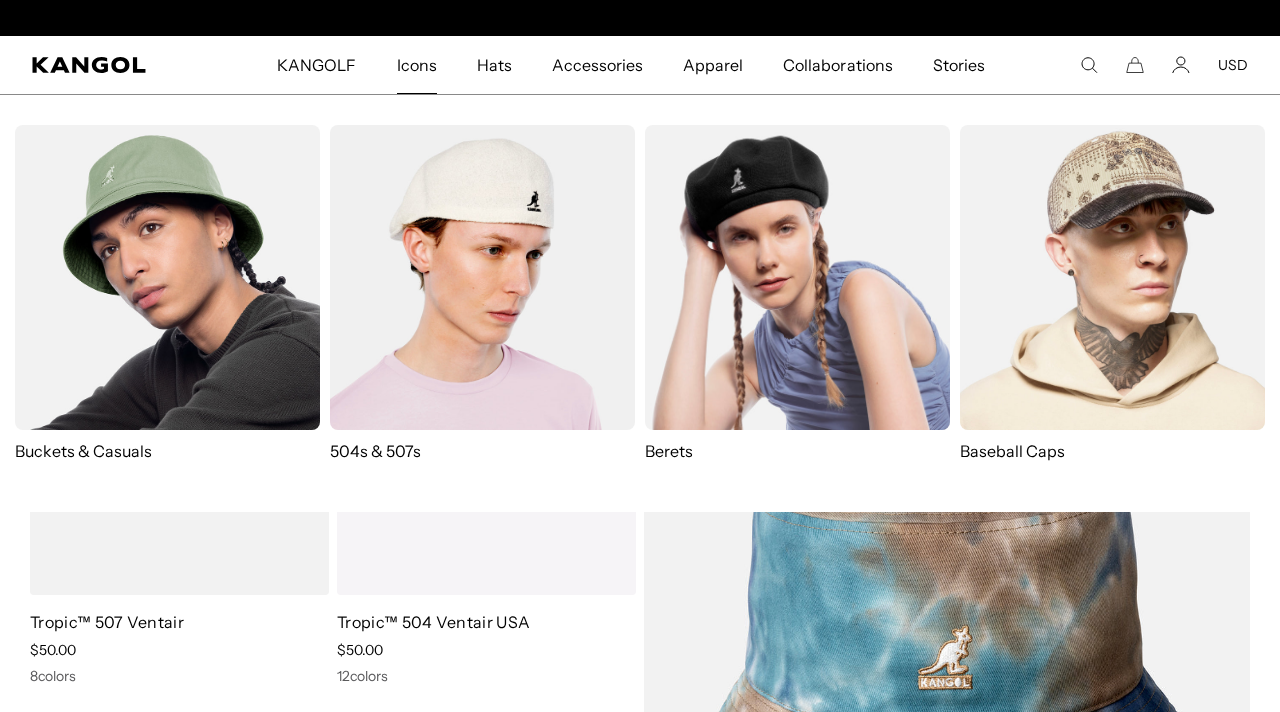 scroll, scrollTop: 0, scrollLeft: 412, axis: horizontal 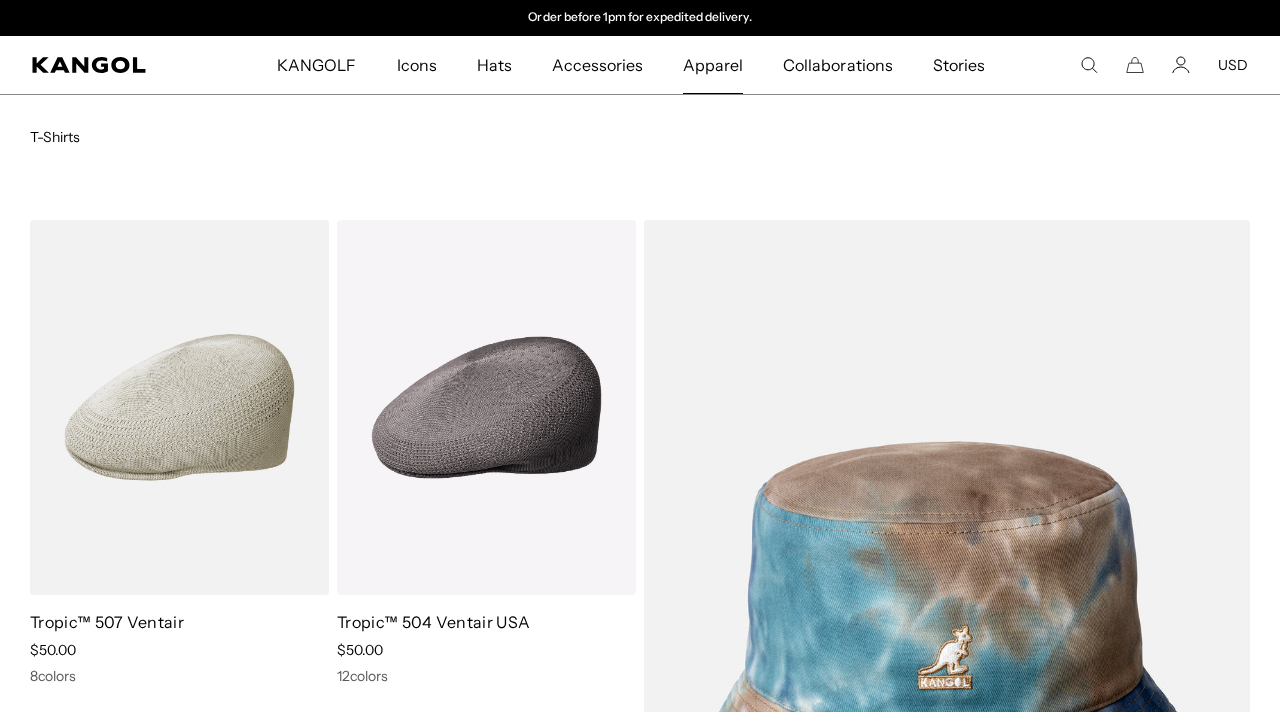 click on "Apparel" at bounding box center (713, 65) 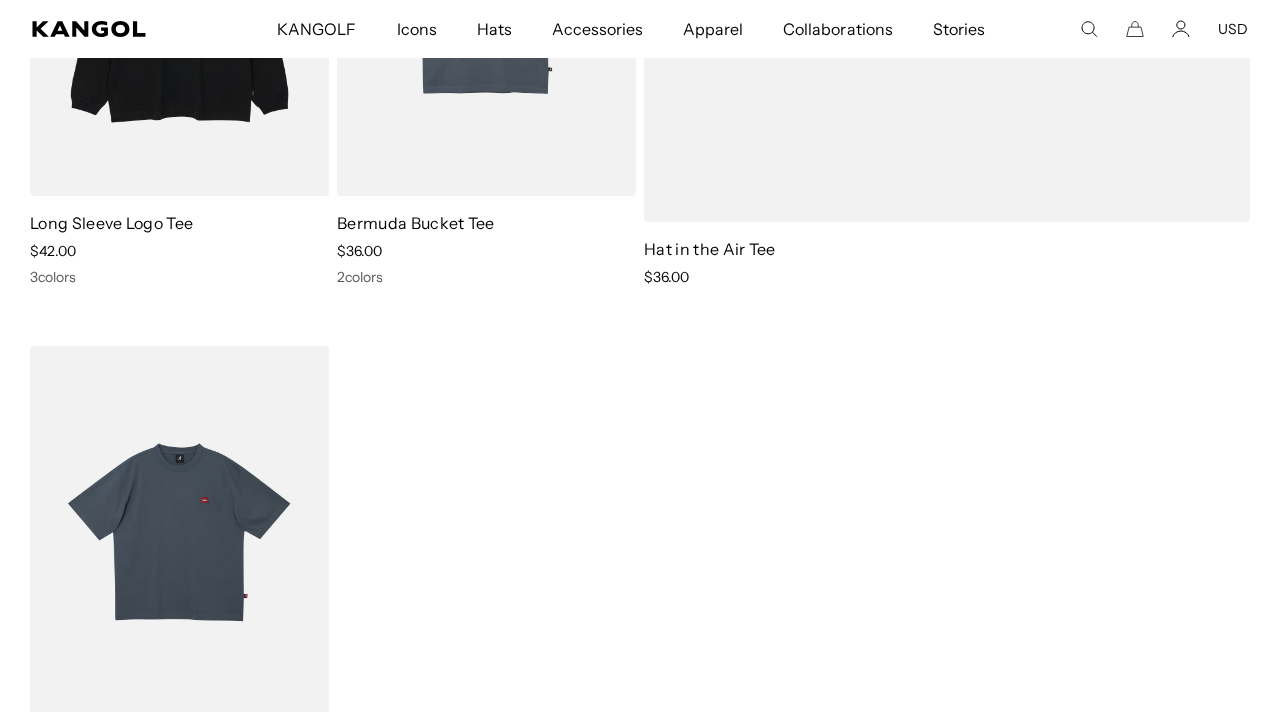 scroll, scrollTop: 942, scrollLeft: 0, axis: vertical 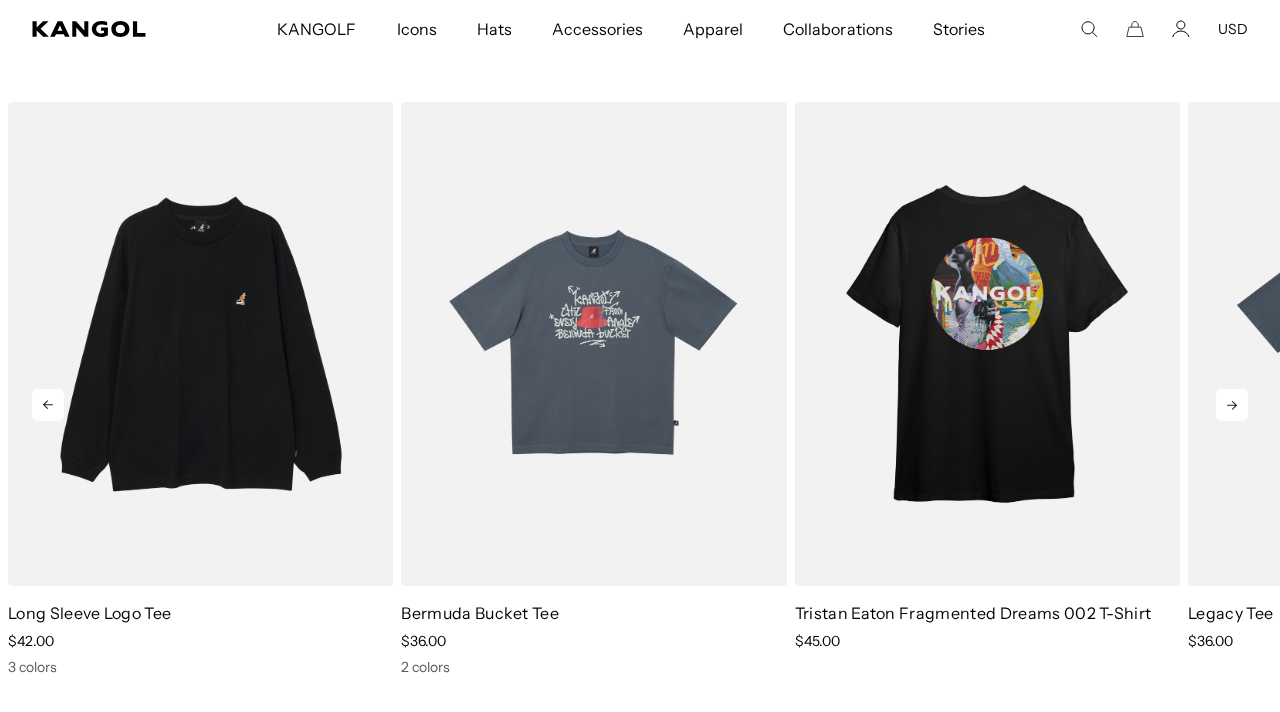 click 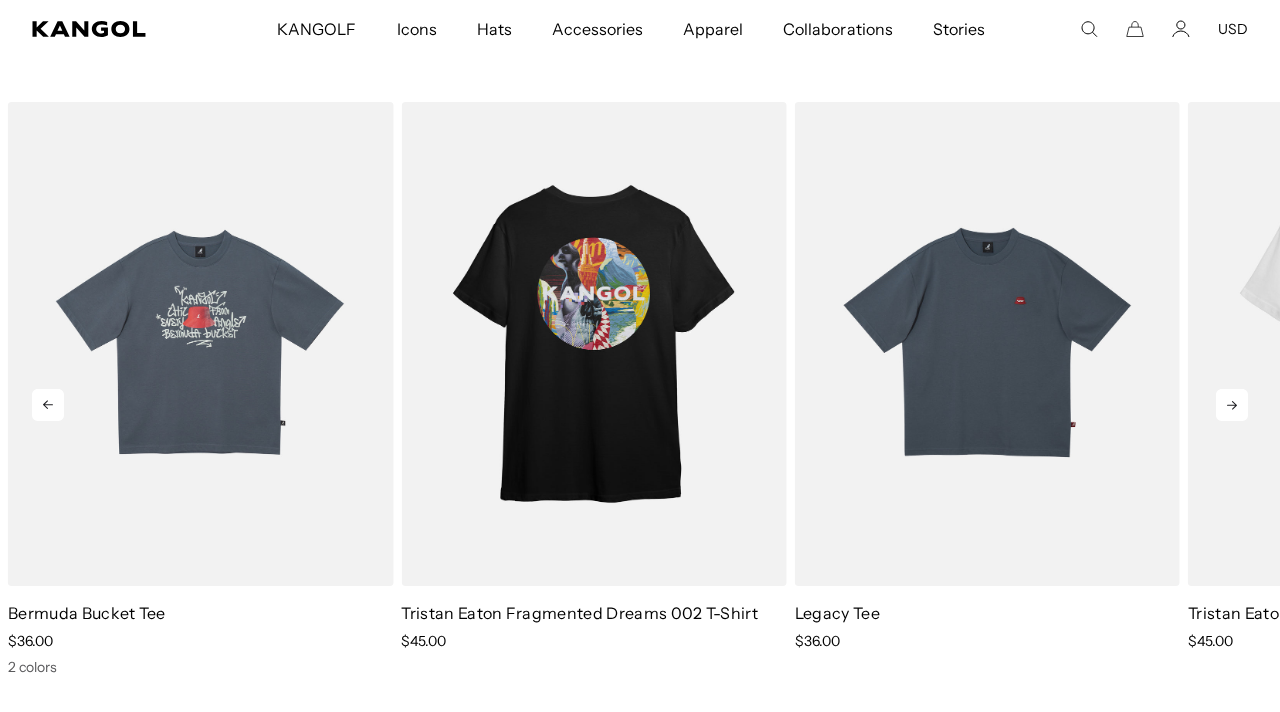click 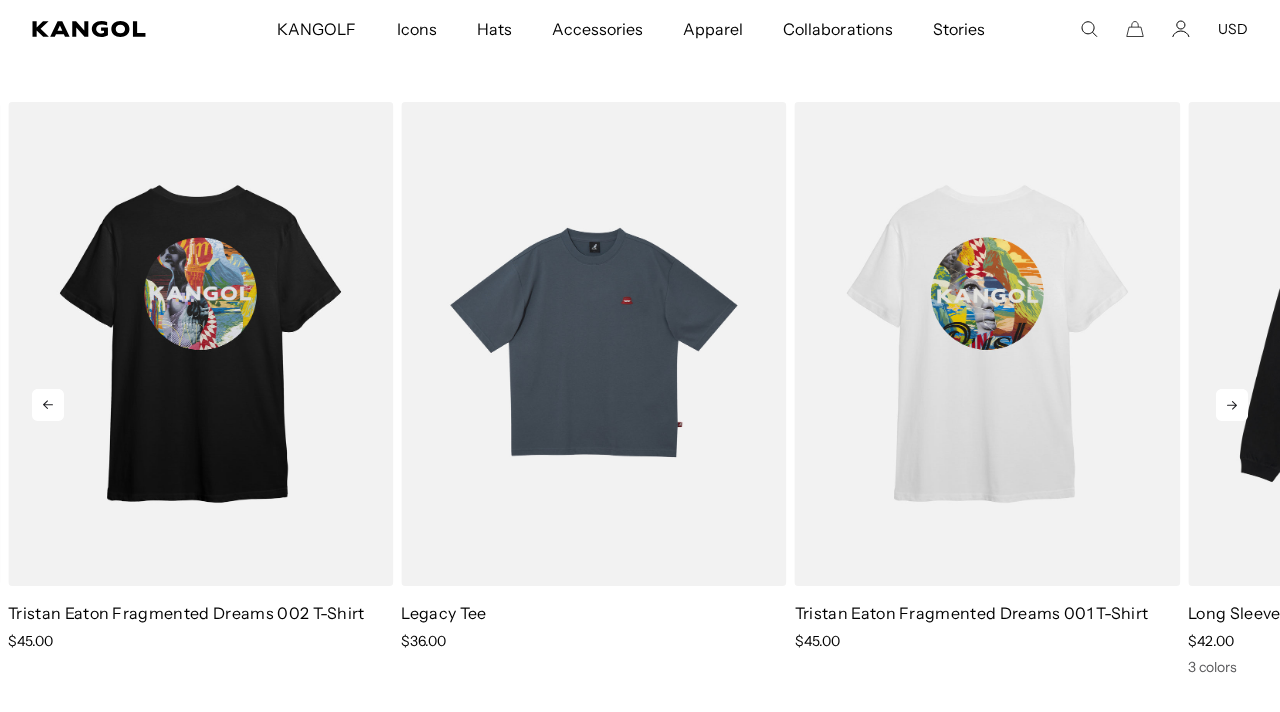 click 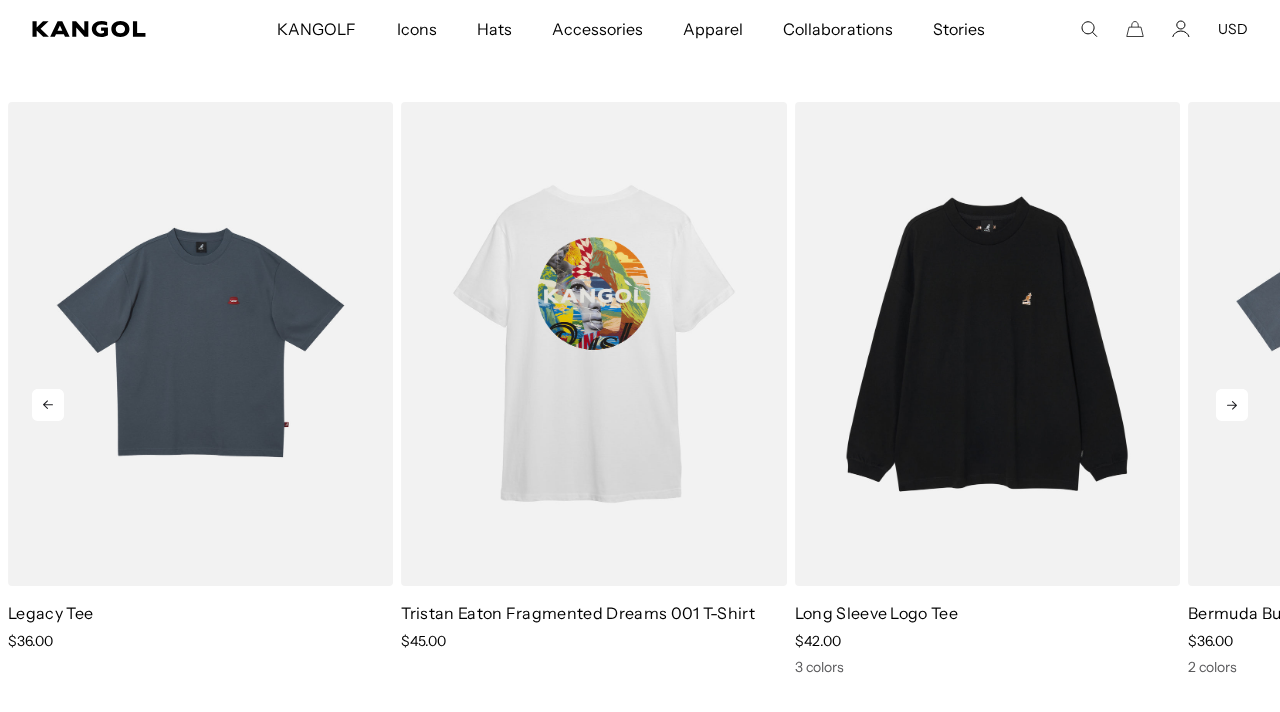 click 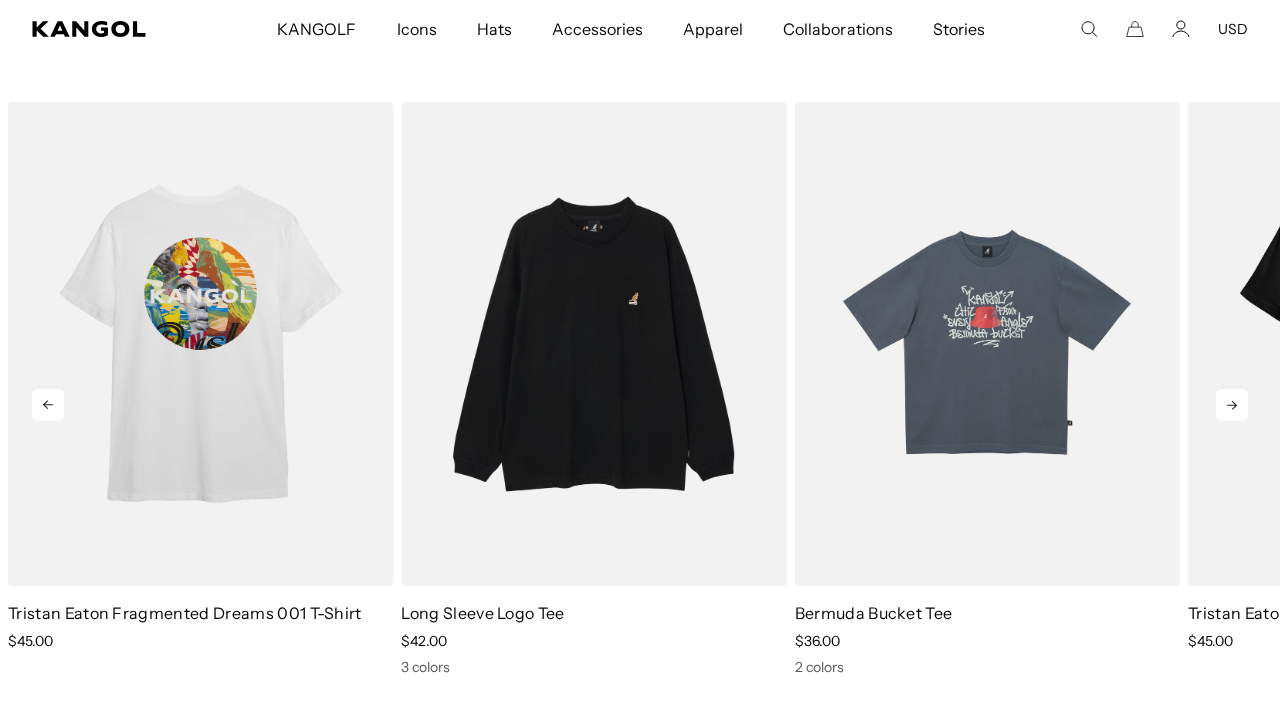 scroll, scrollTop: 0, scrollLeft: 0, axis: both 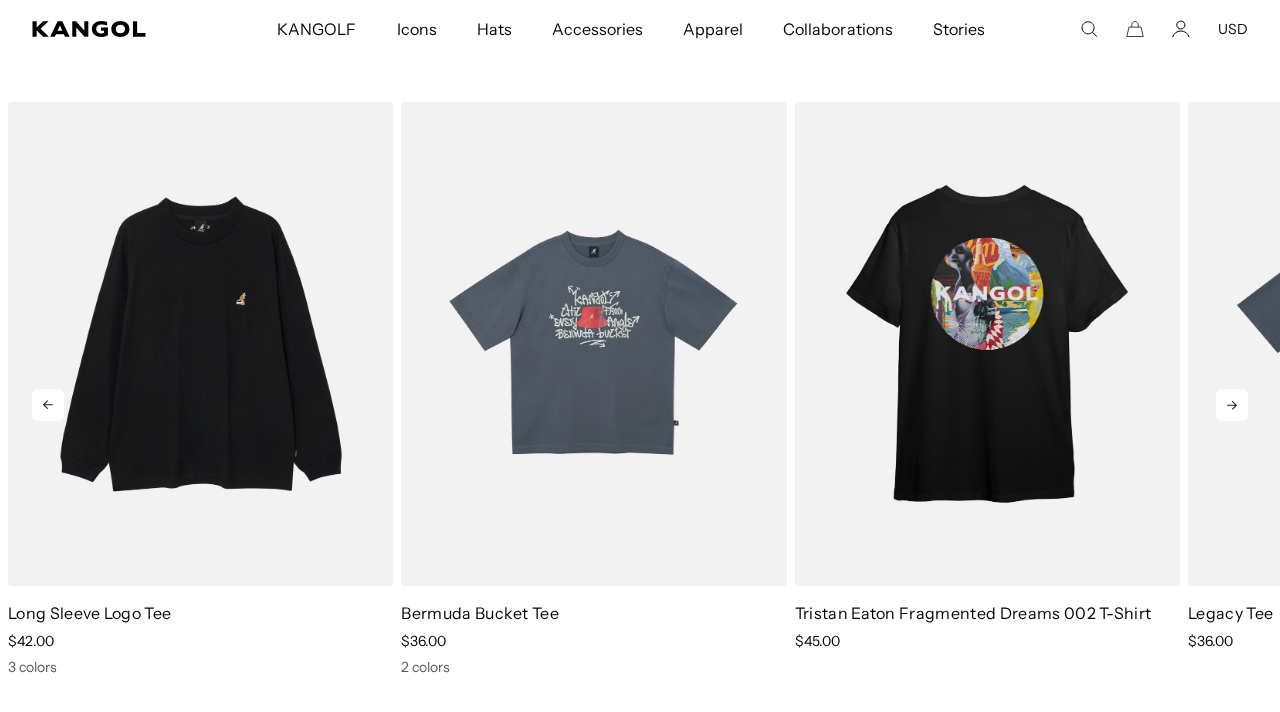 click 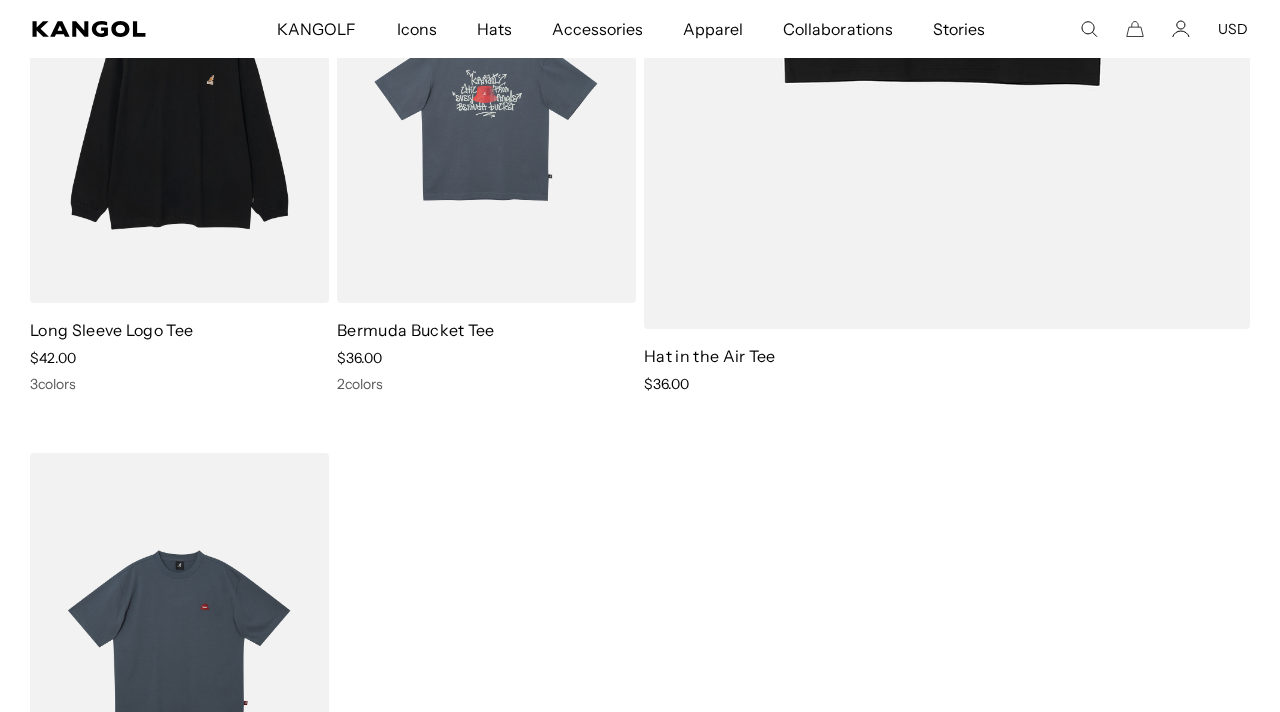 scroll, scrollTop: 0, scrollLeft: 0, axis: both 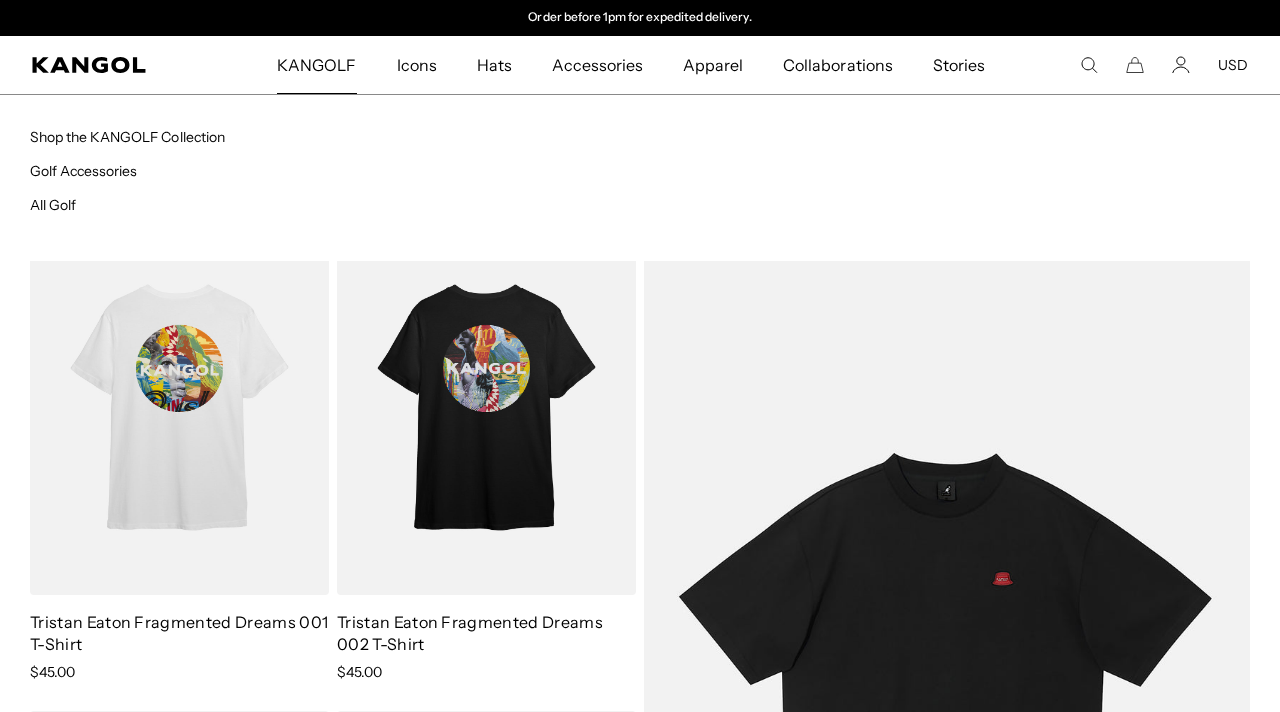click on "KANGOLF" at bounding box center [316, 65] 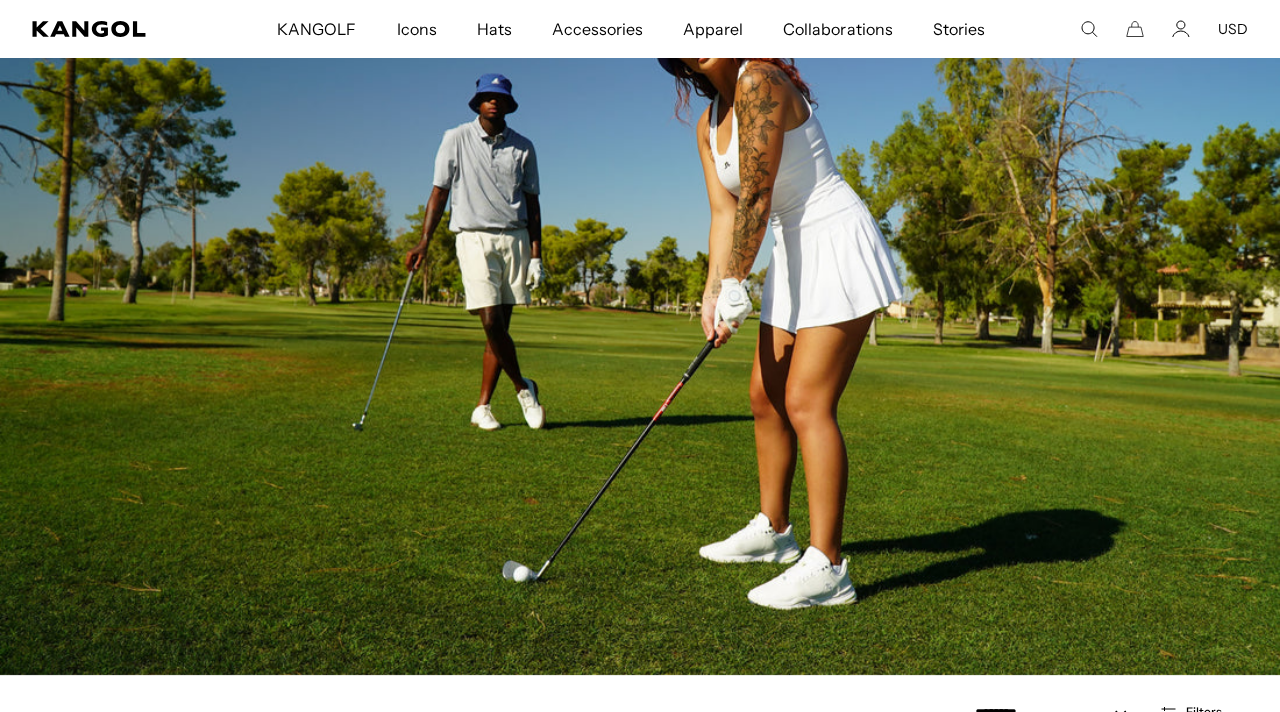 scroll, scrollTop: 556, scrollLeft: 0, axis: vertical 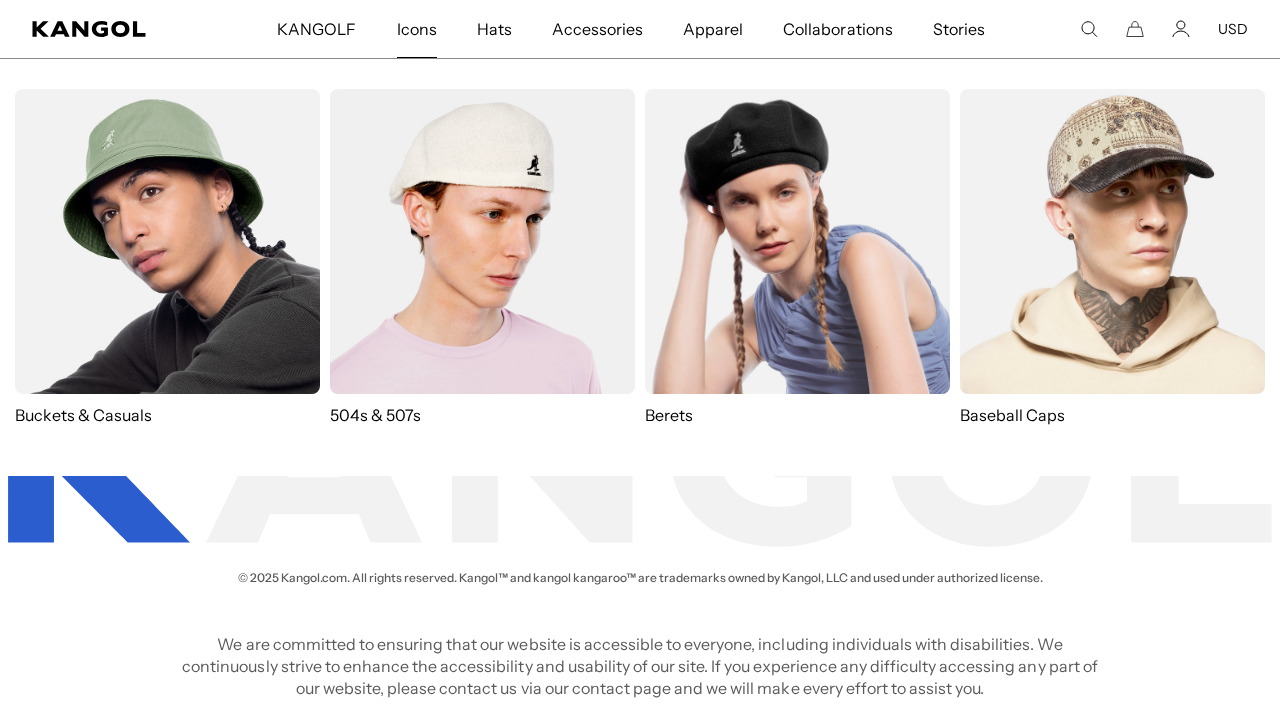 click on "Buckets & Casuals" at bounding box center [167, 415] 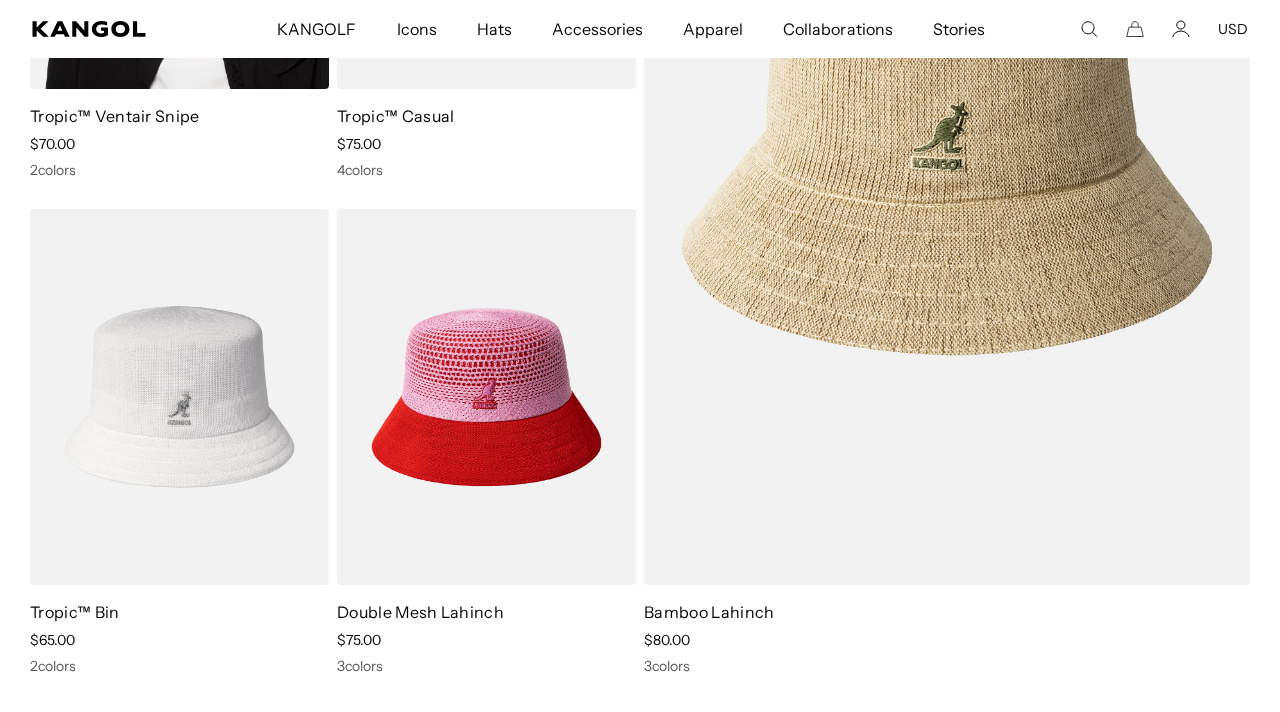 scroll, scrollTop: 572, scrollLeft: 0, axis: vertical 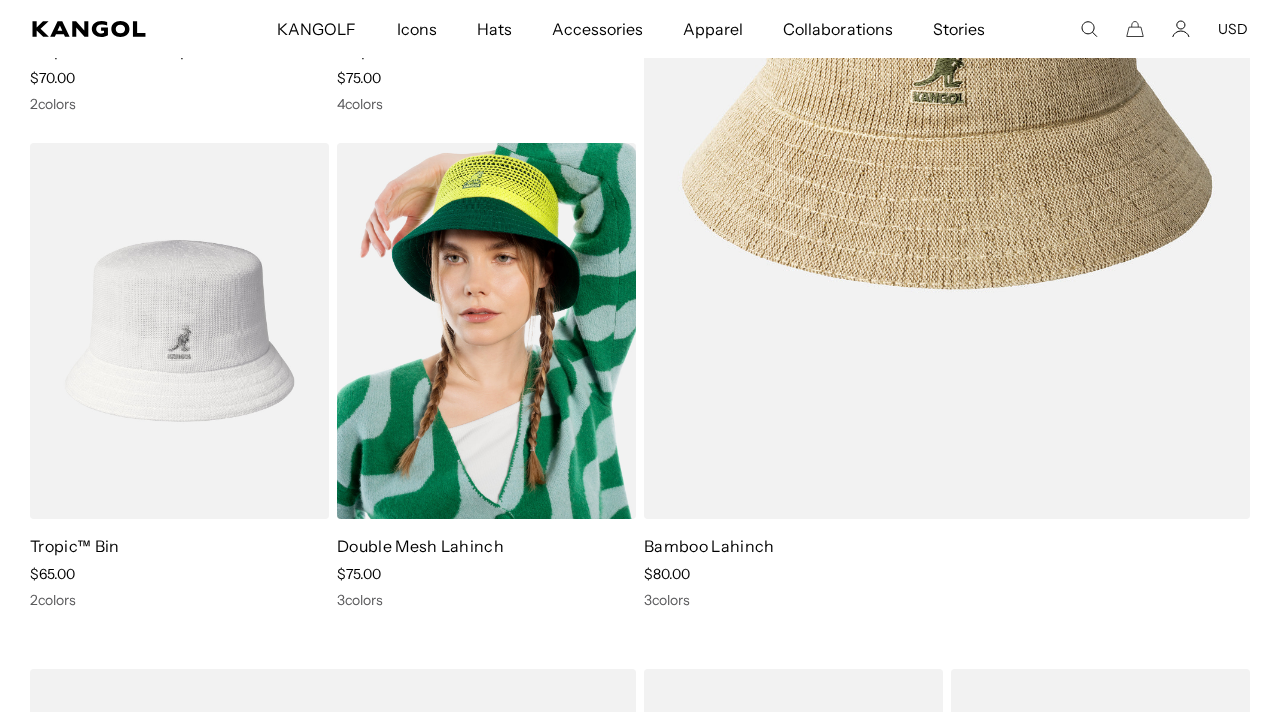 click at bounding box center [486, 330] 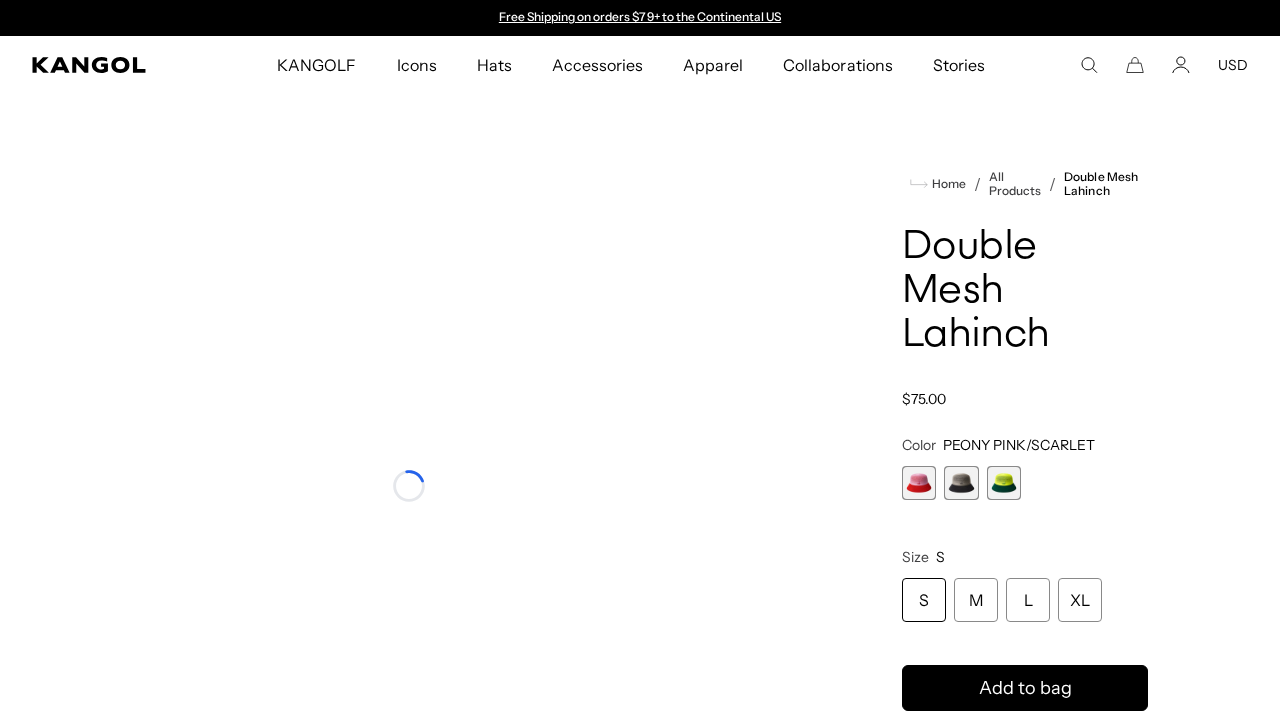 scroll, scrollTop: 0, scrollLeft: 0, axis: both 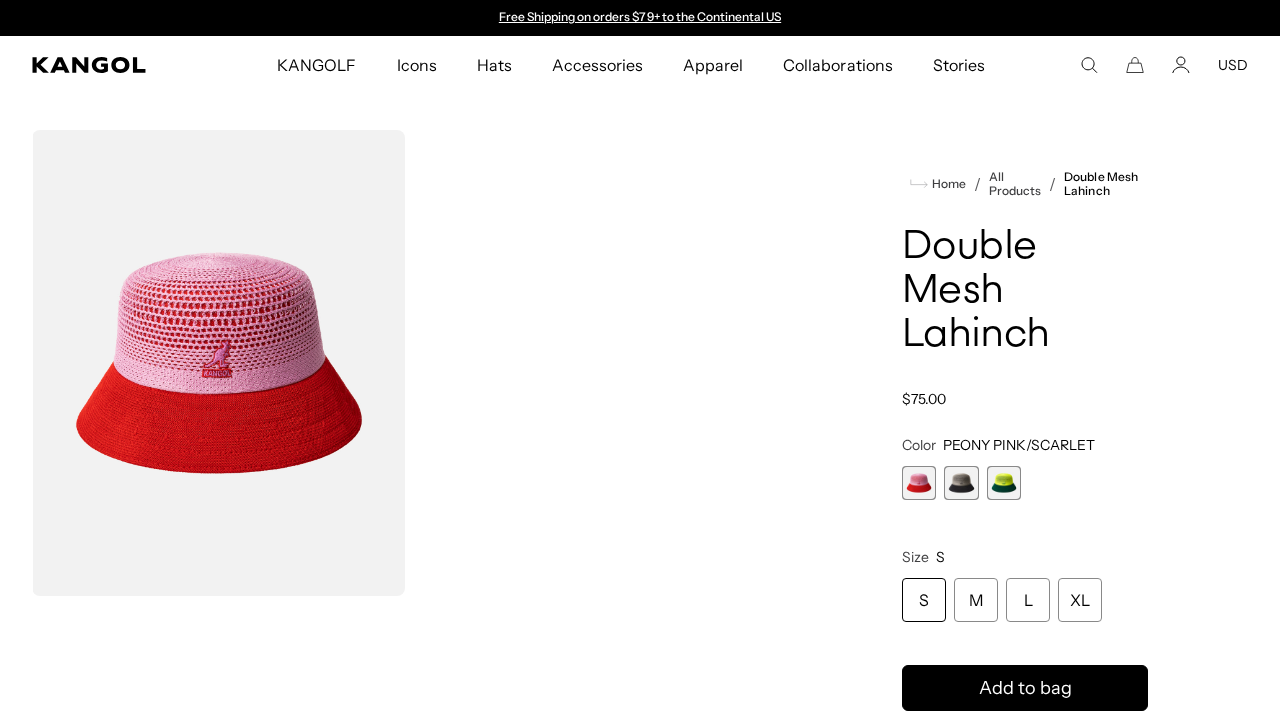 click at bounding box center [961, 483] 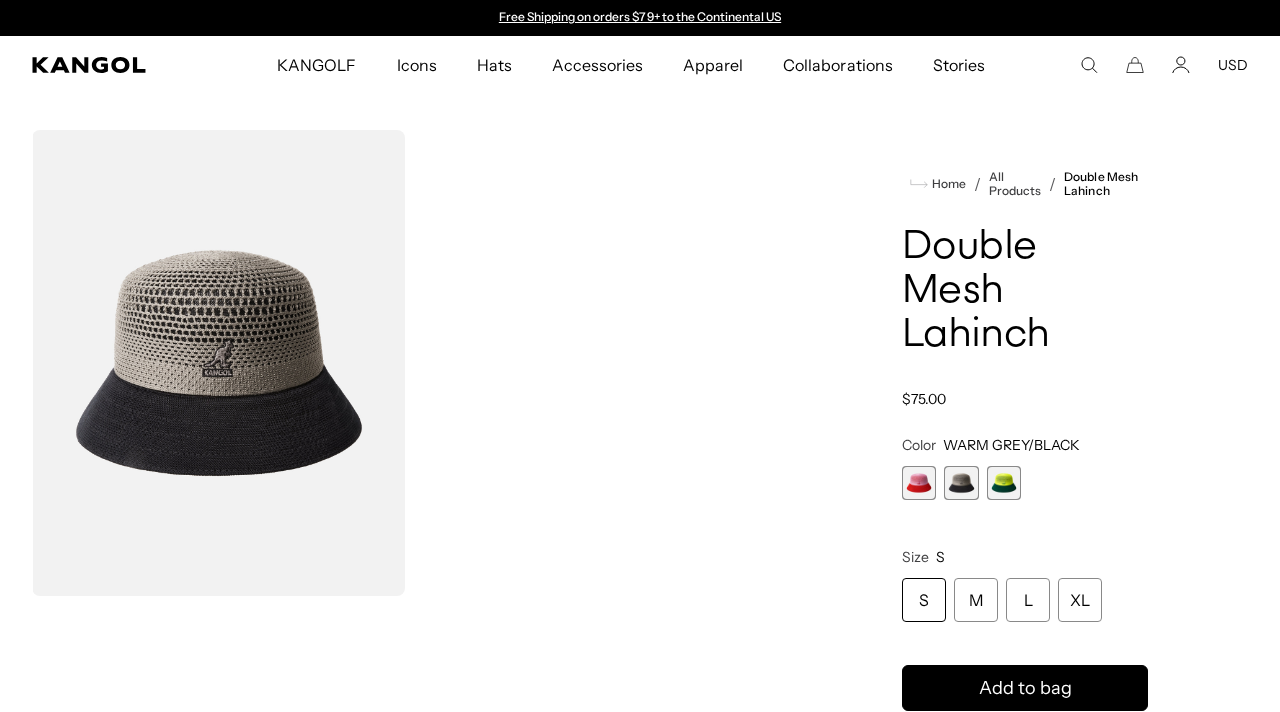 scroll, scrollTop: 0, scrollLeft: 0, axis: both 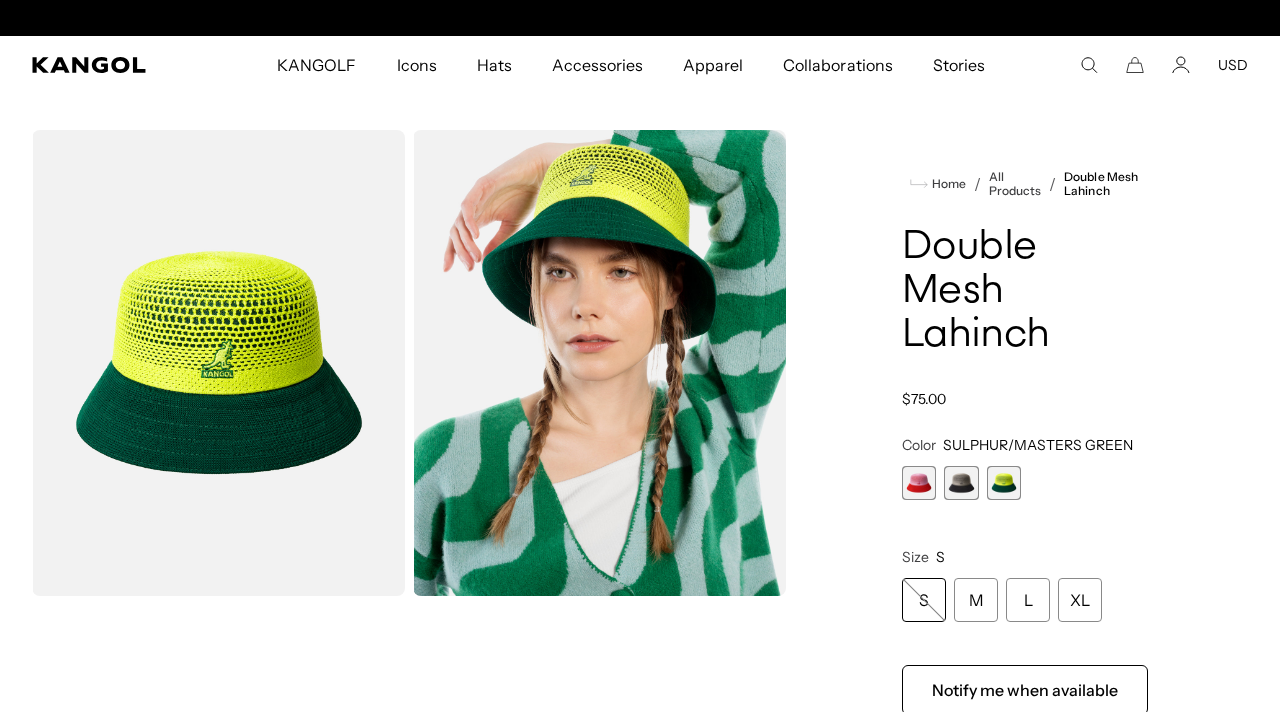 click at bounding box center (919, 483) 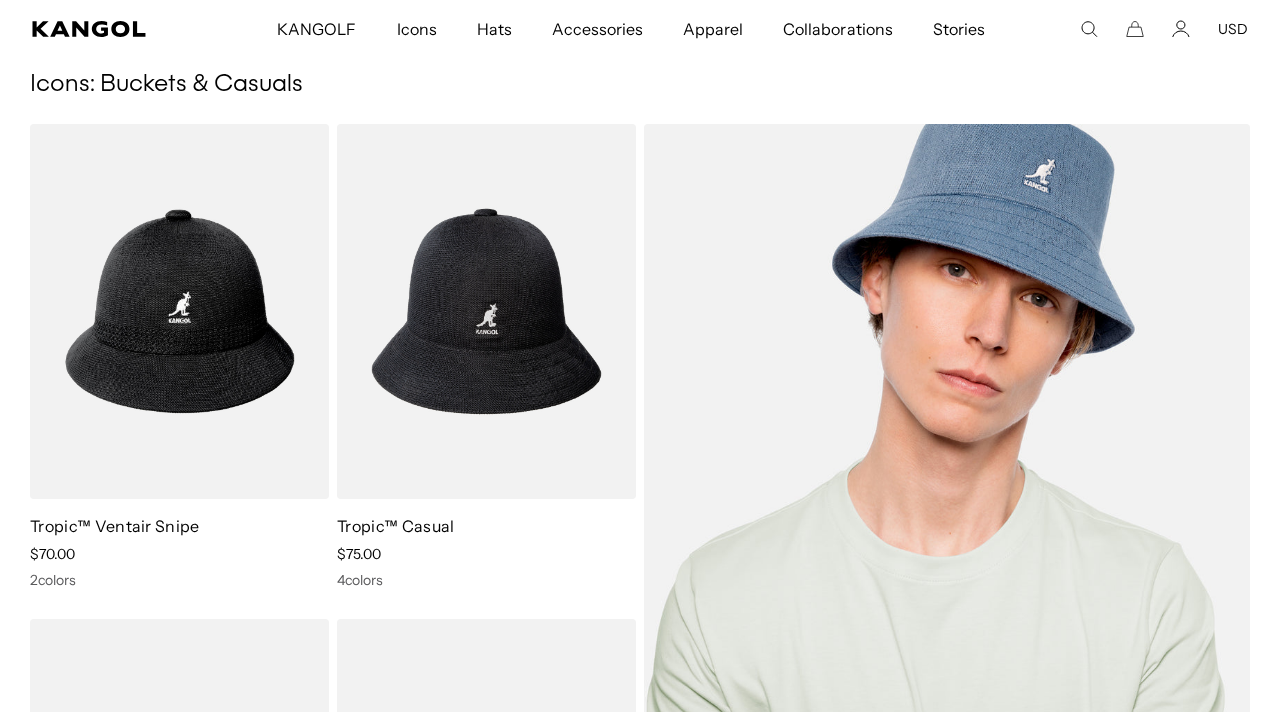 scroll, scrollTop: 771, scrollLeft: 0, axis: vertical 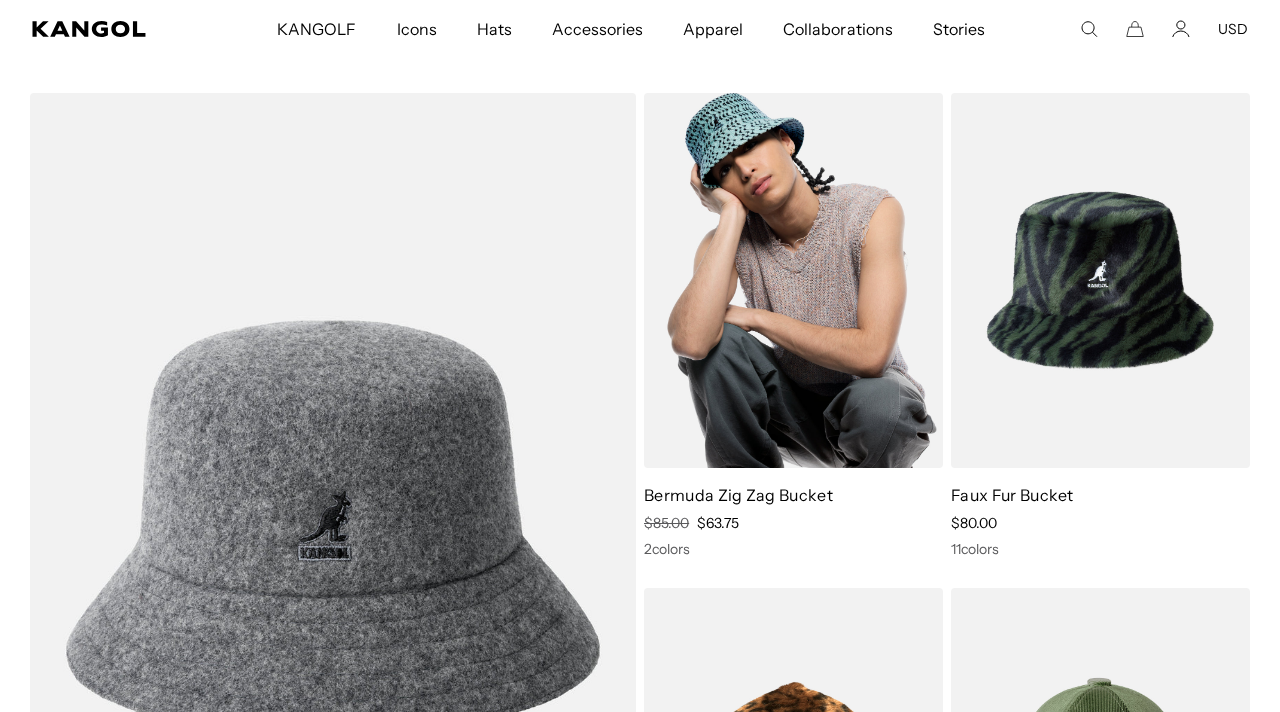 click at bounding box center (793, 280) 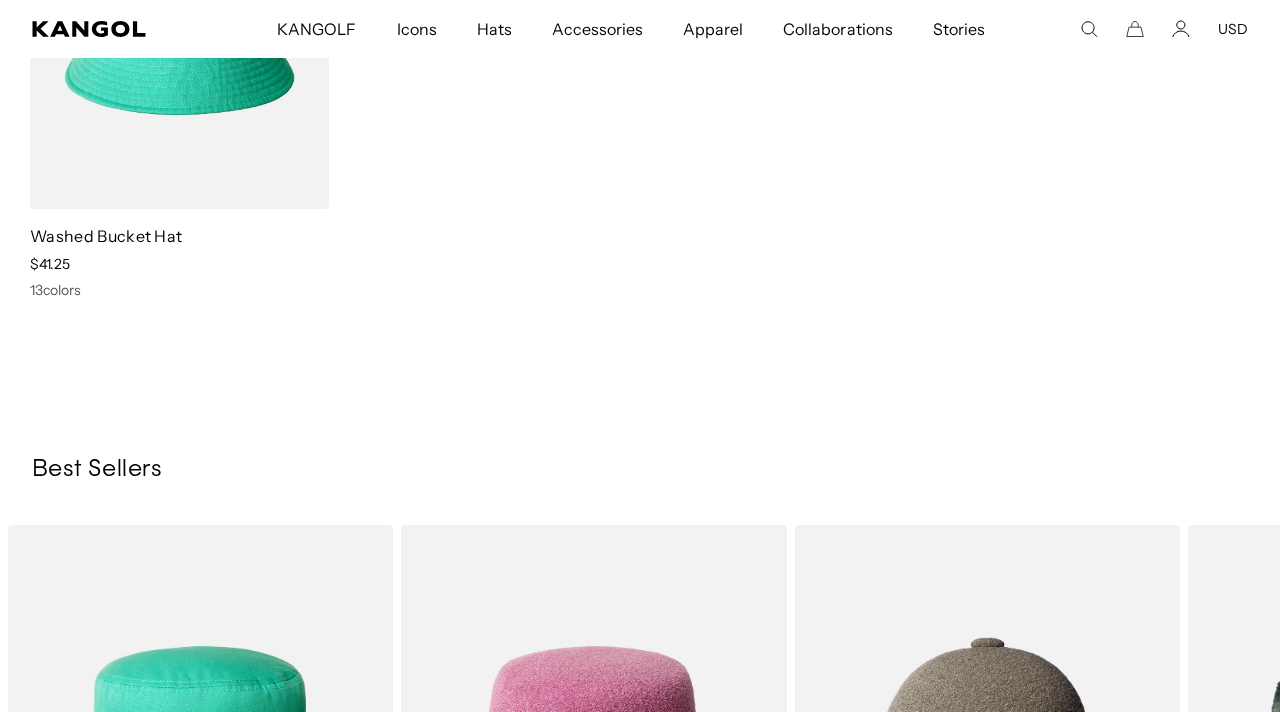scroll, scrollTop: 6401, scrollLeft: 0, axis: vertical 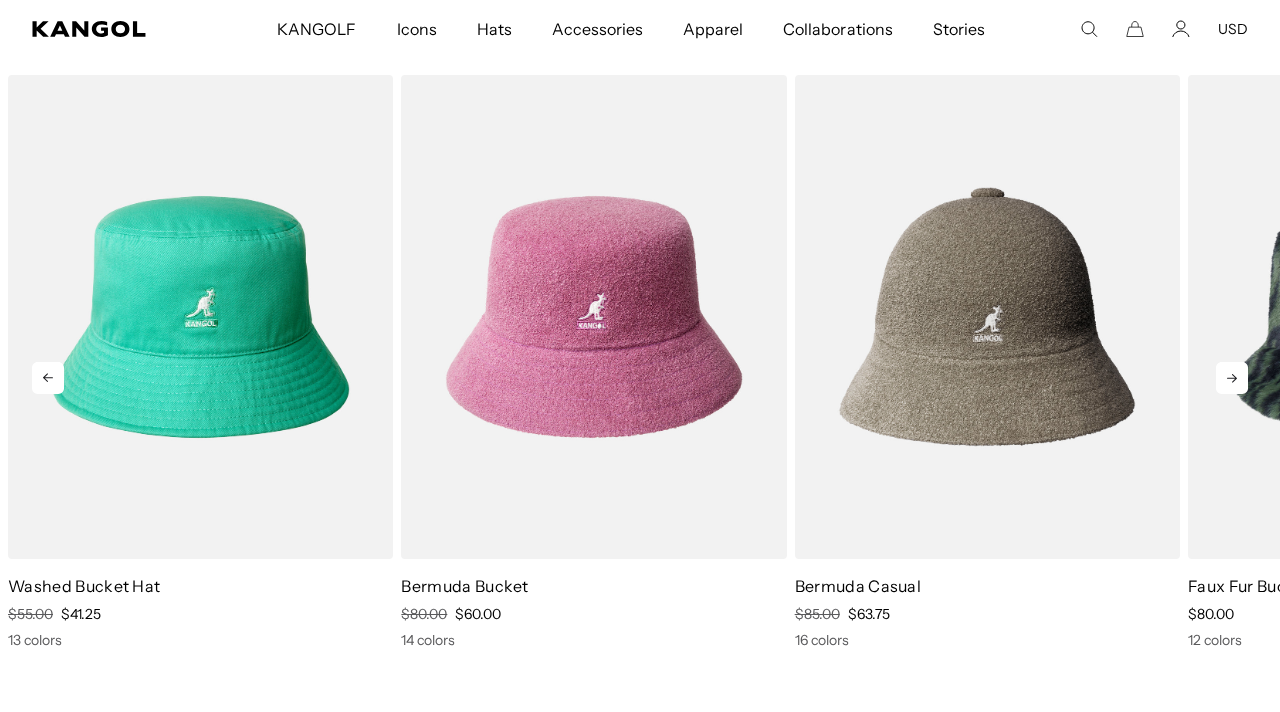 click 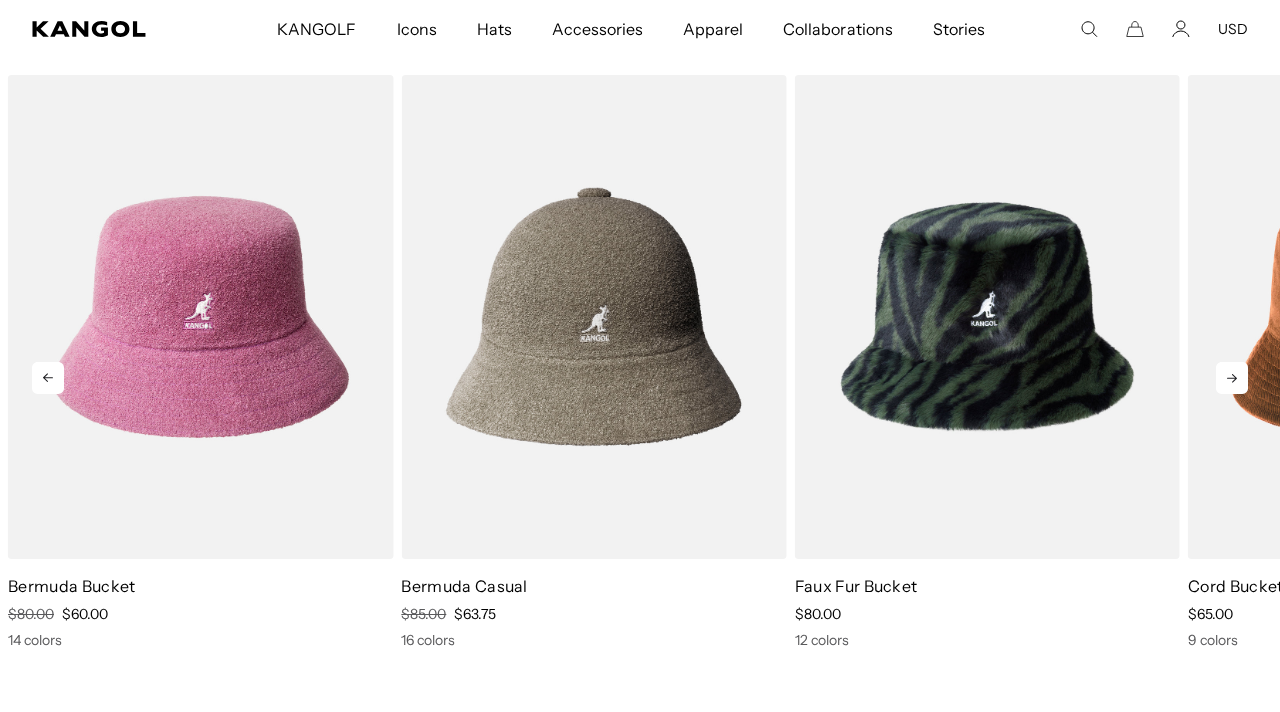 click 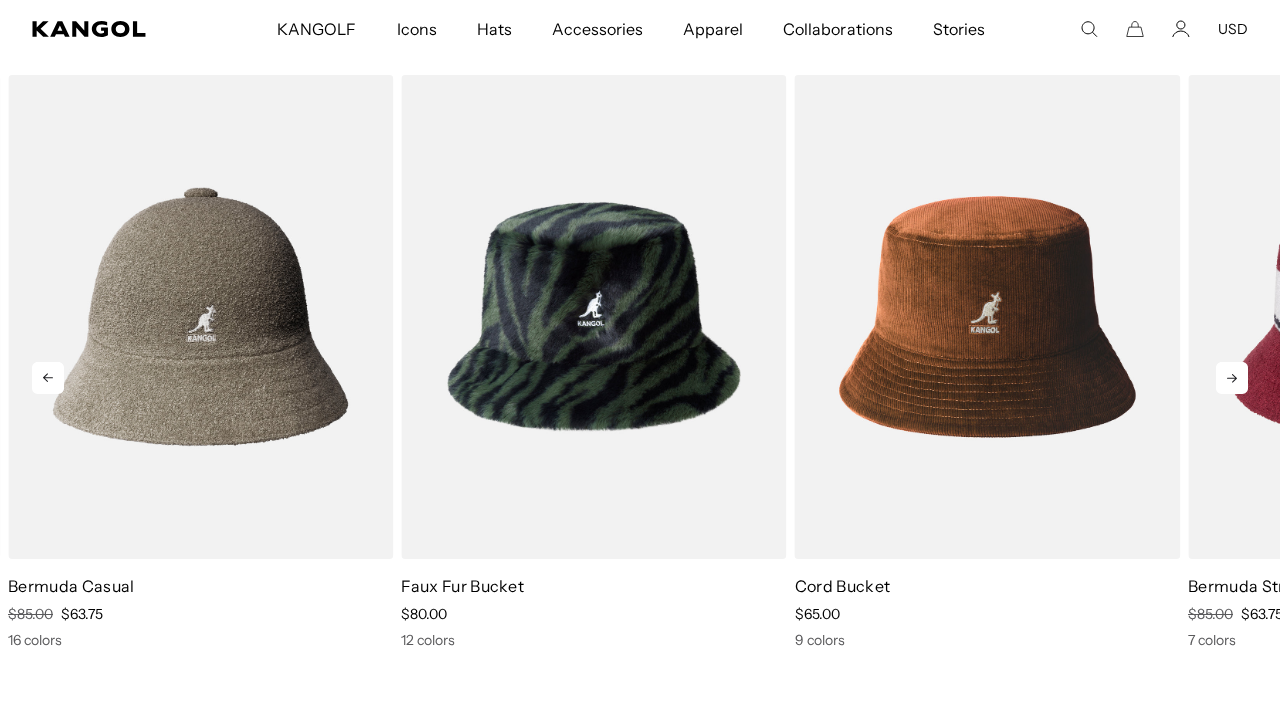 click 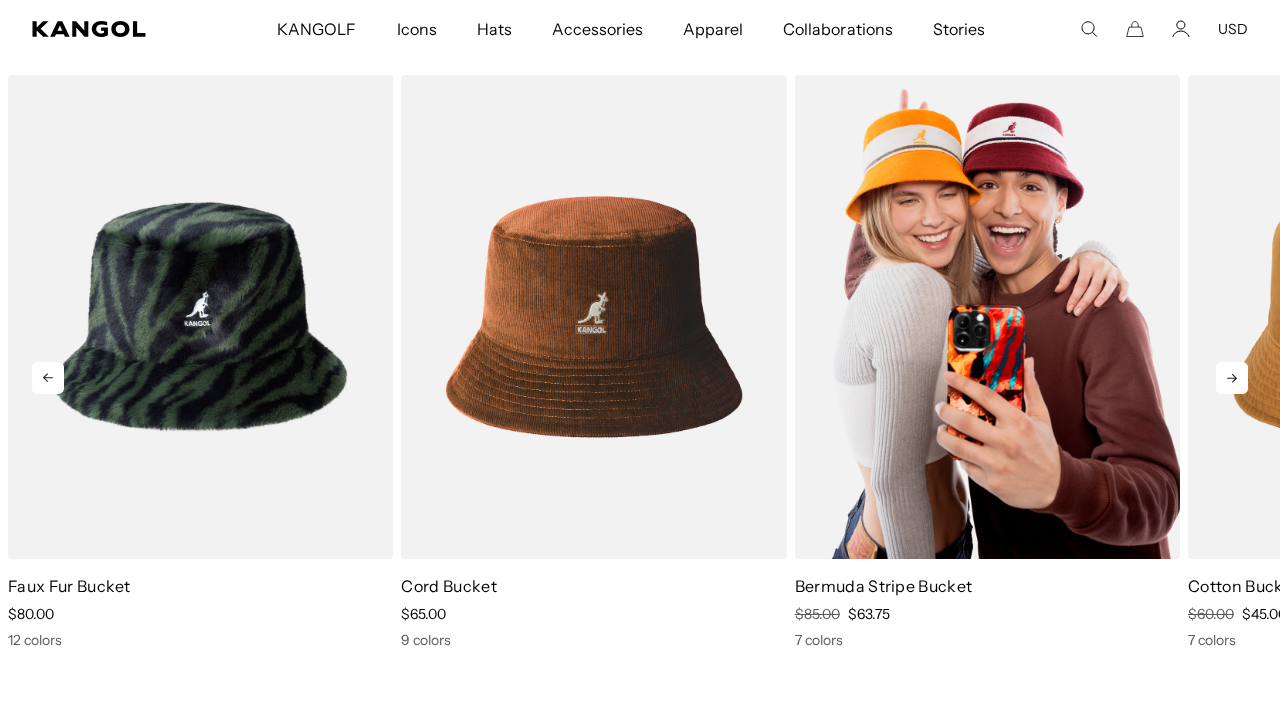 type 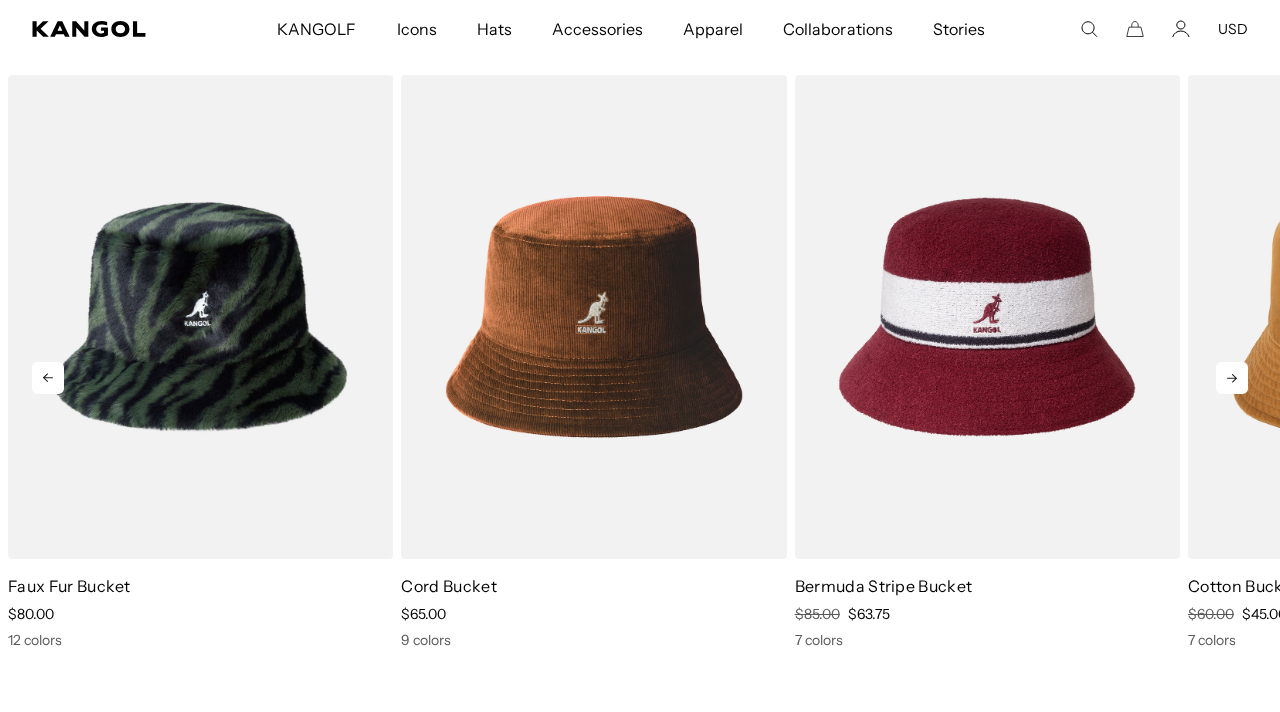 click 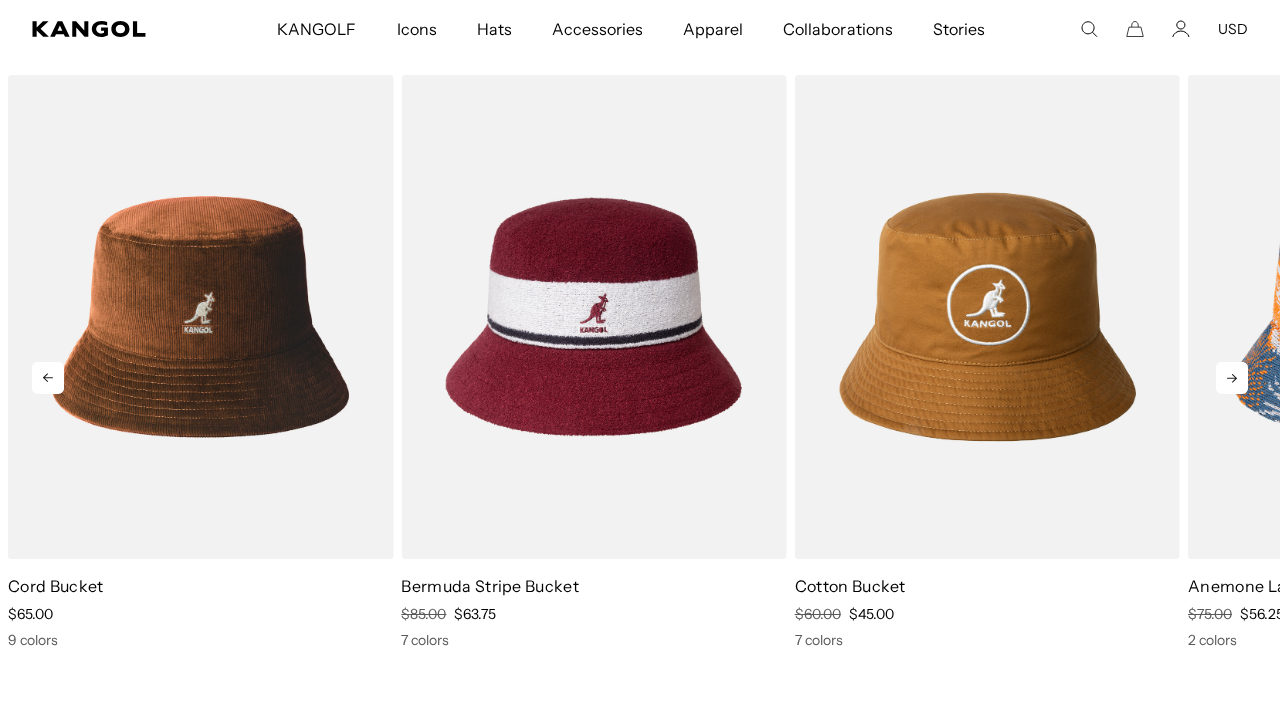 click 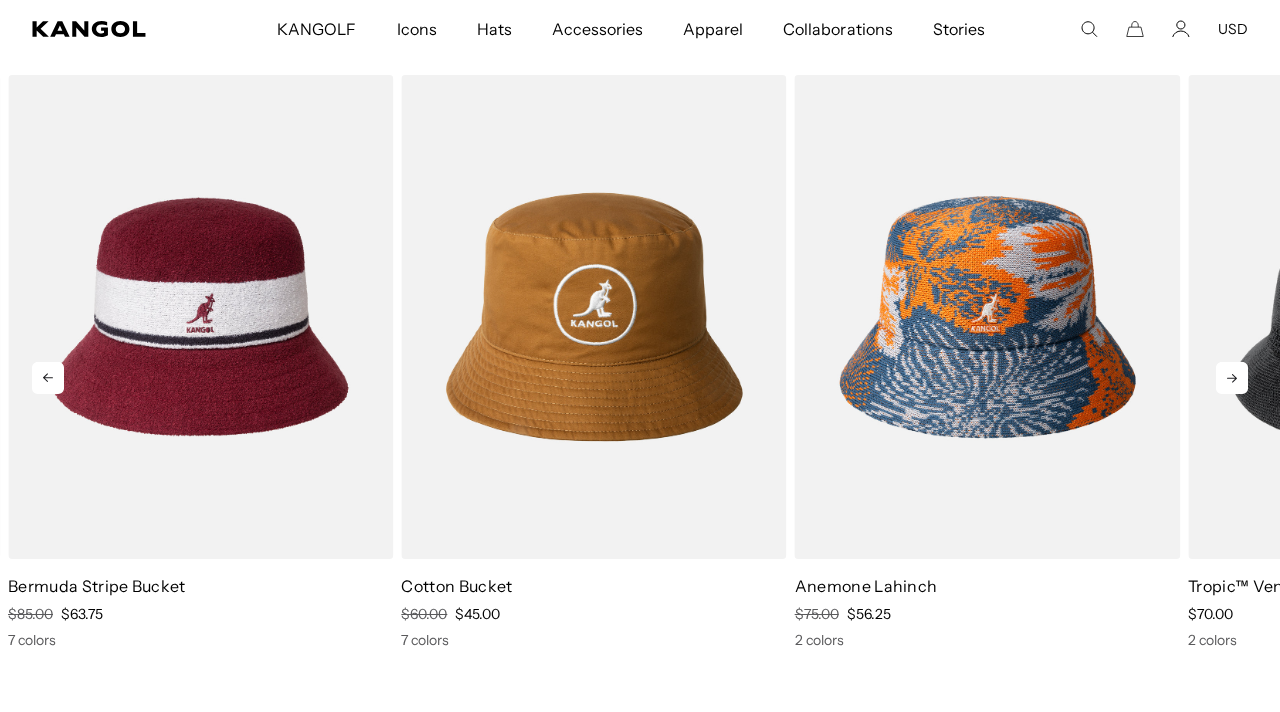 click 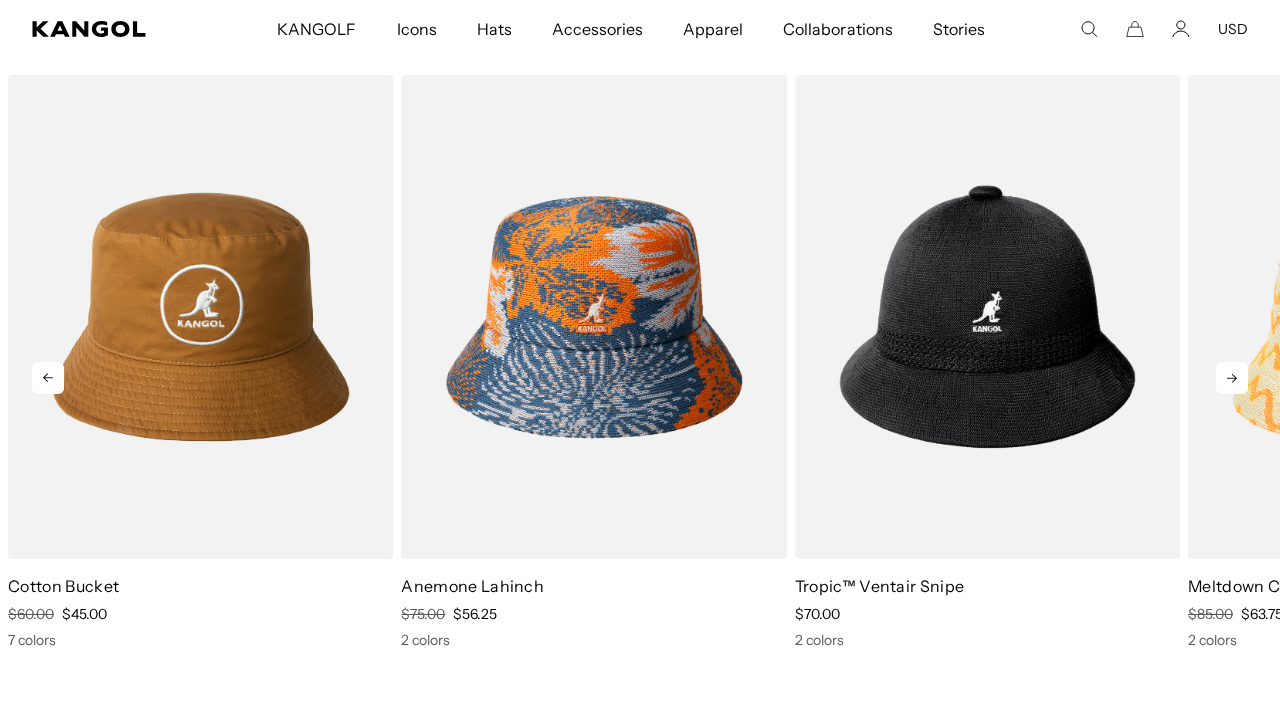 click 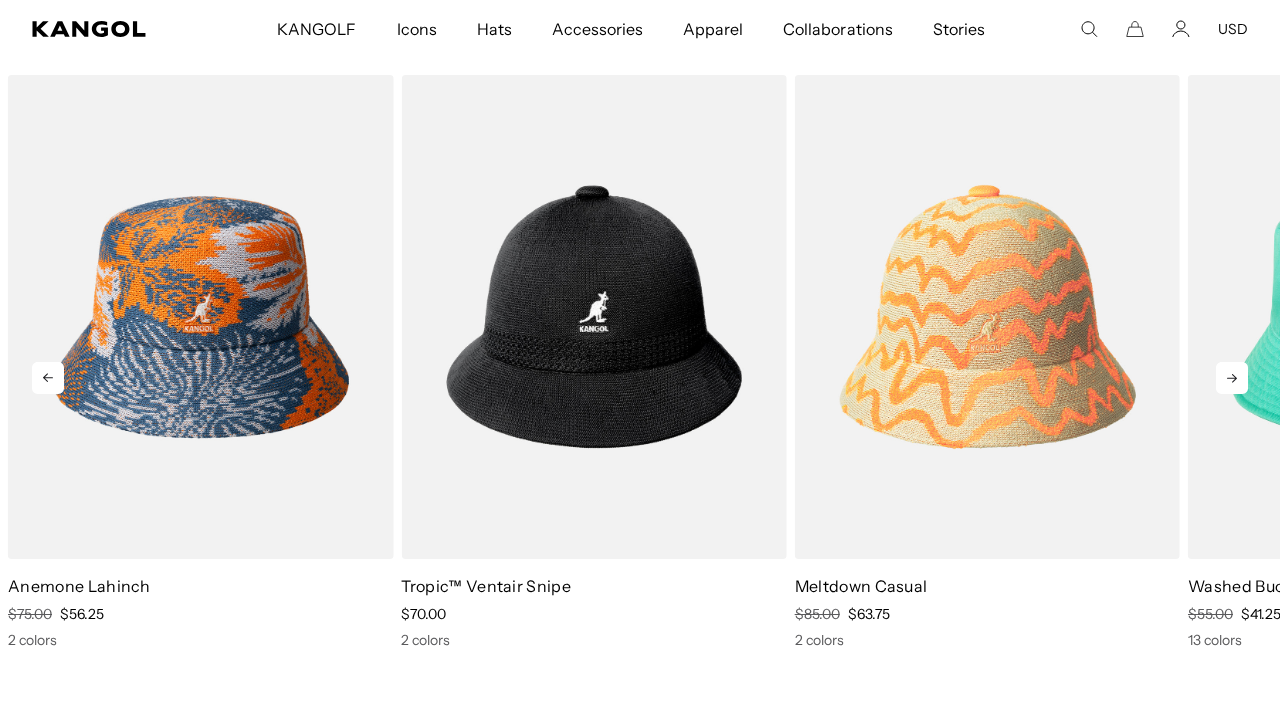 click 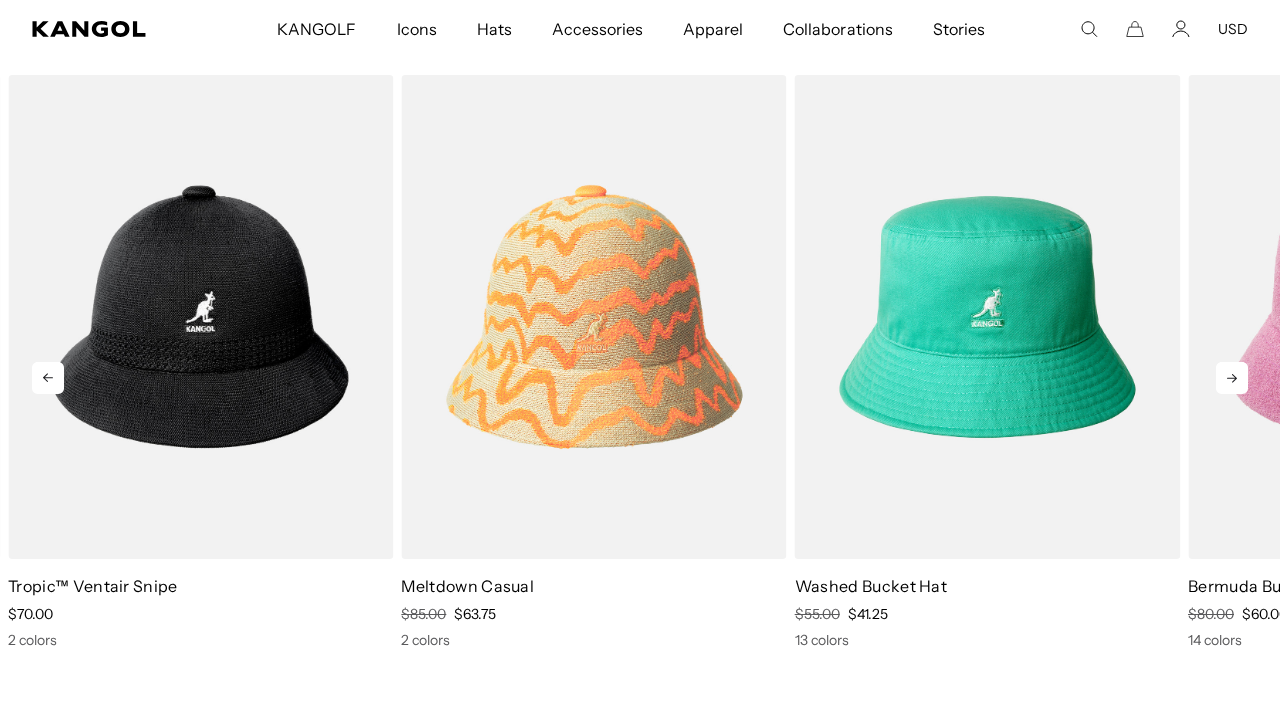 click 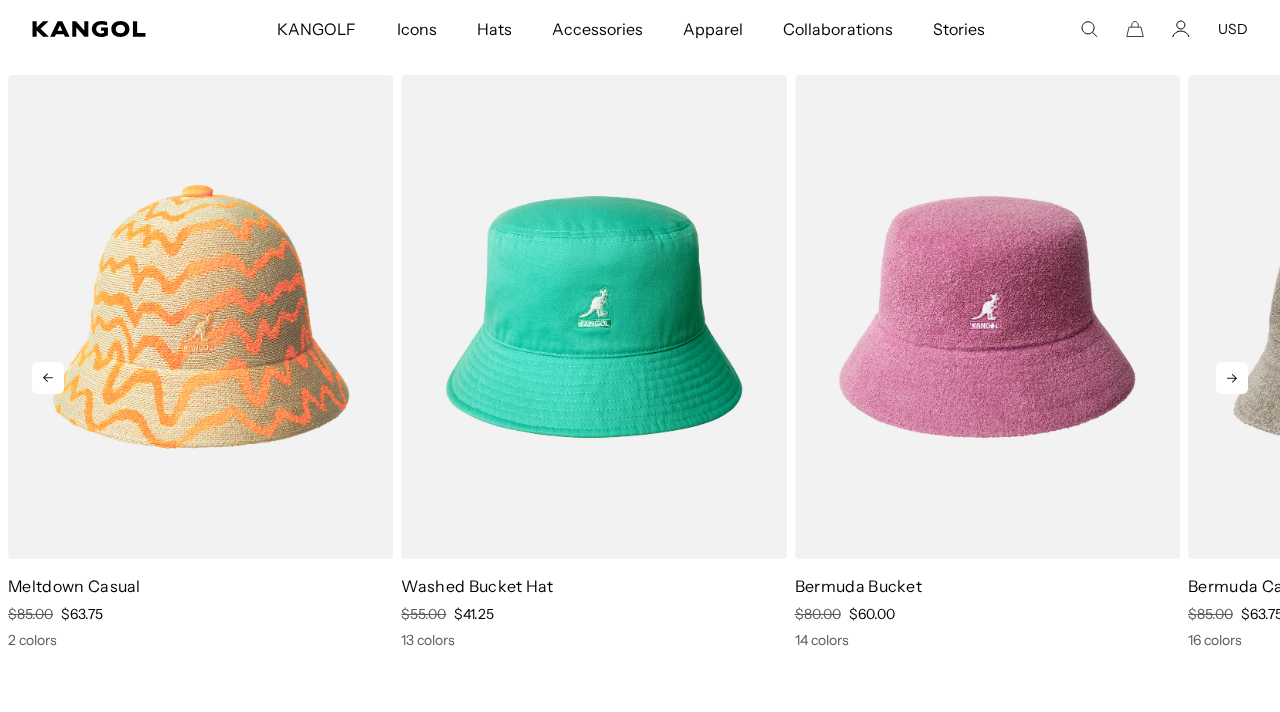 click 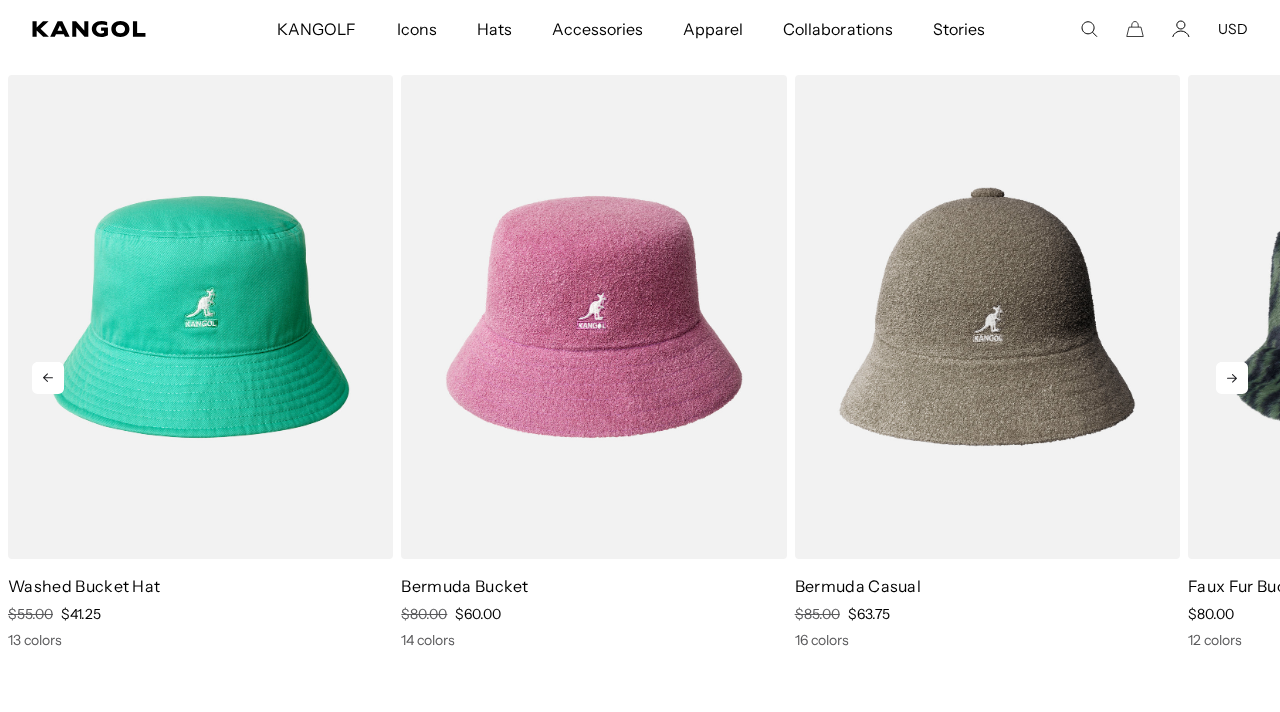 click 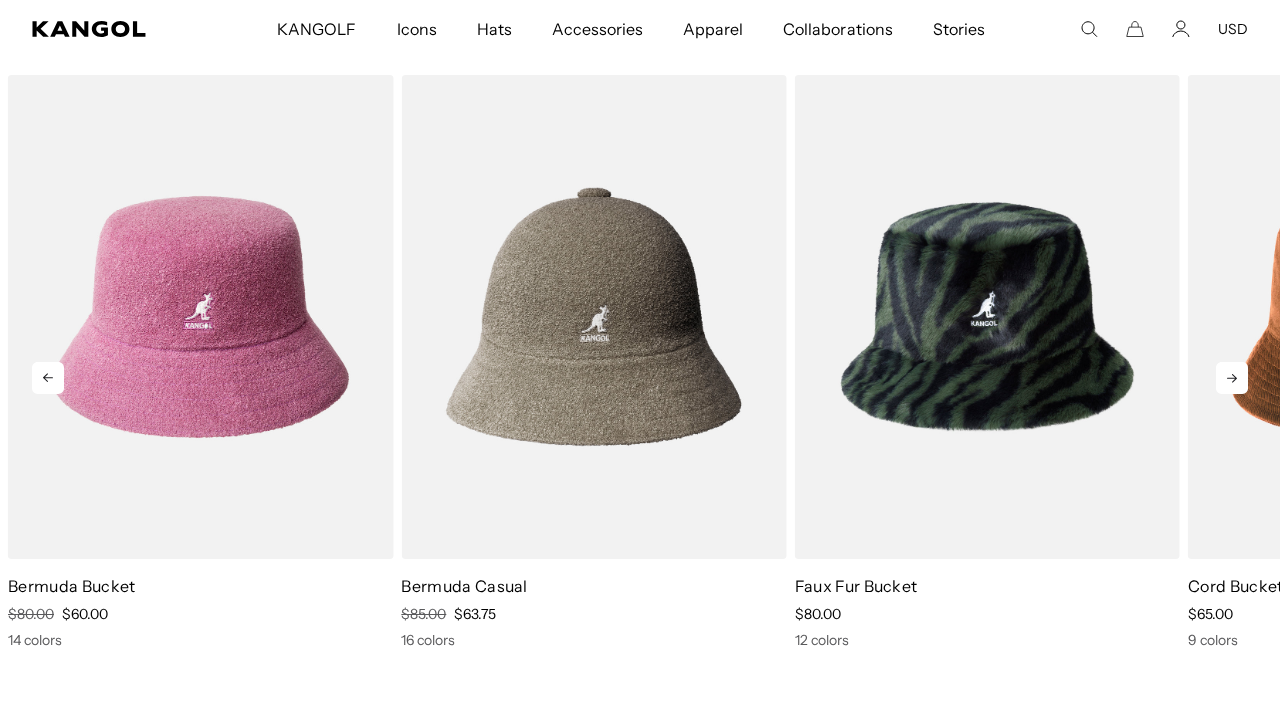 click 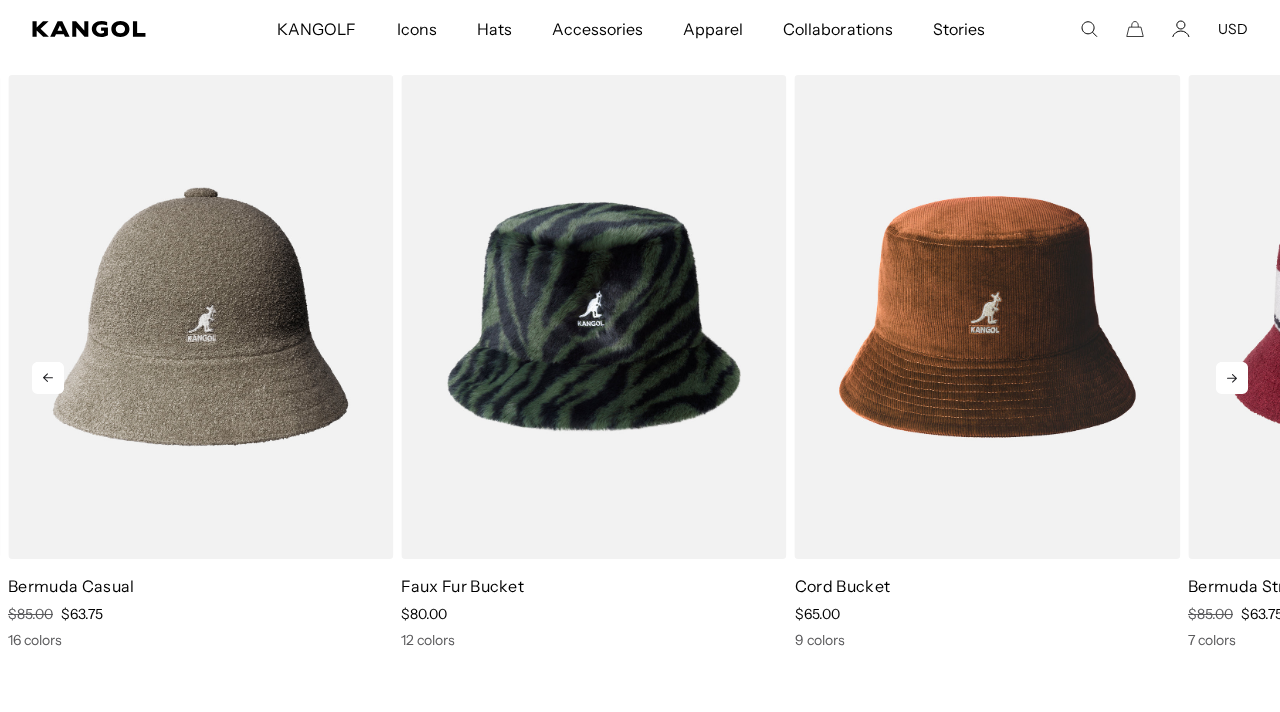 click 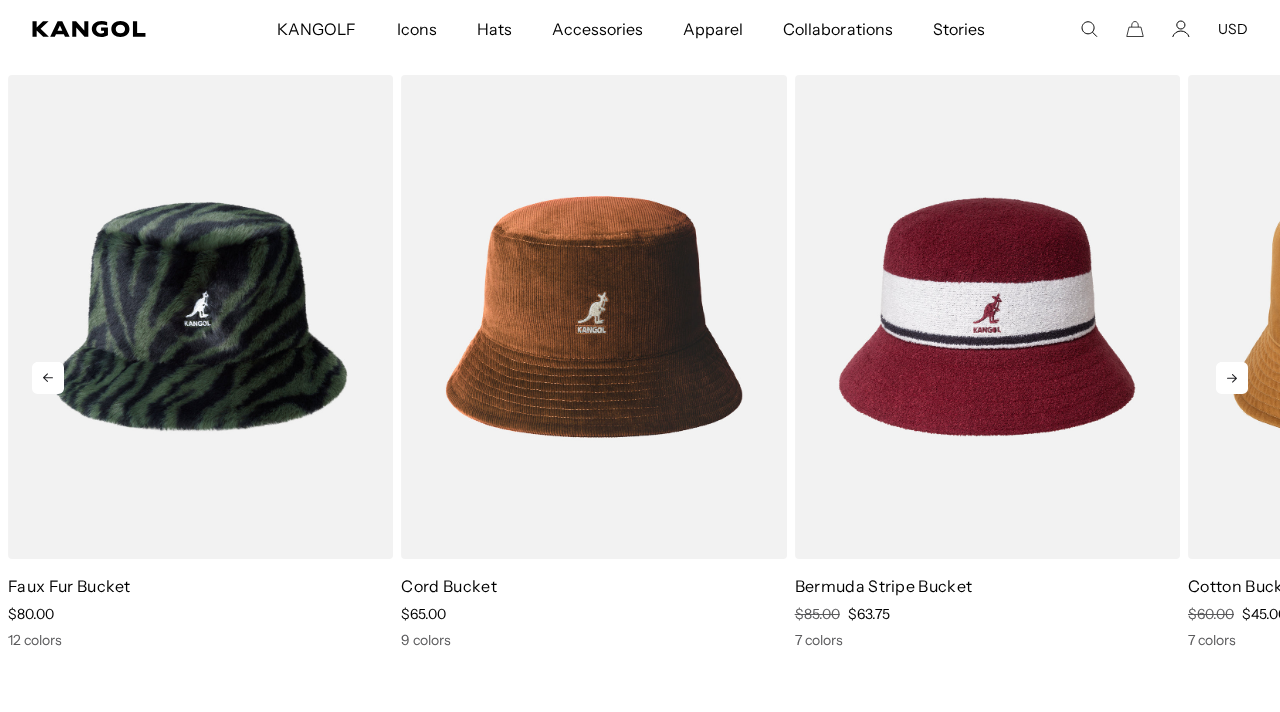 click 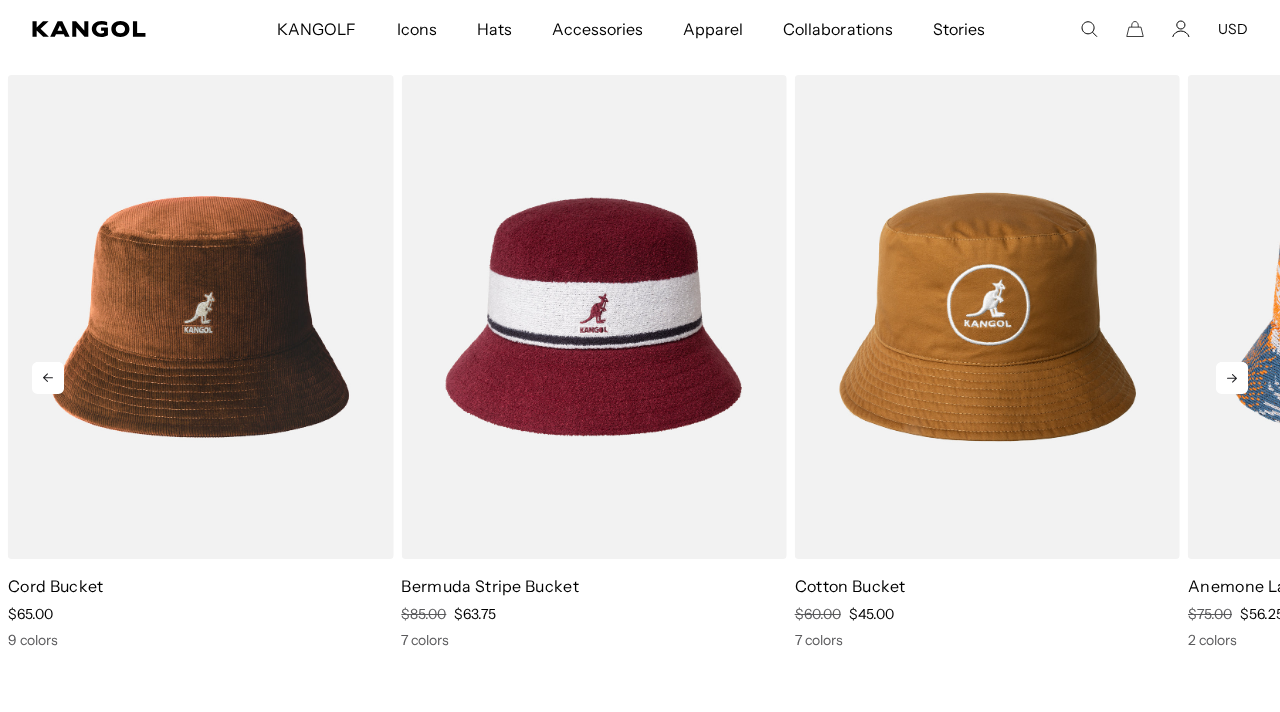 click 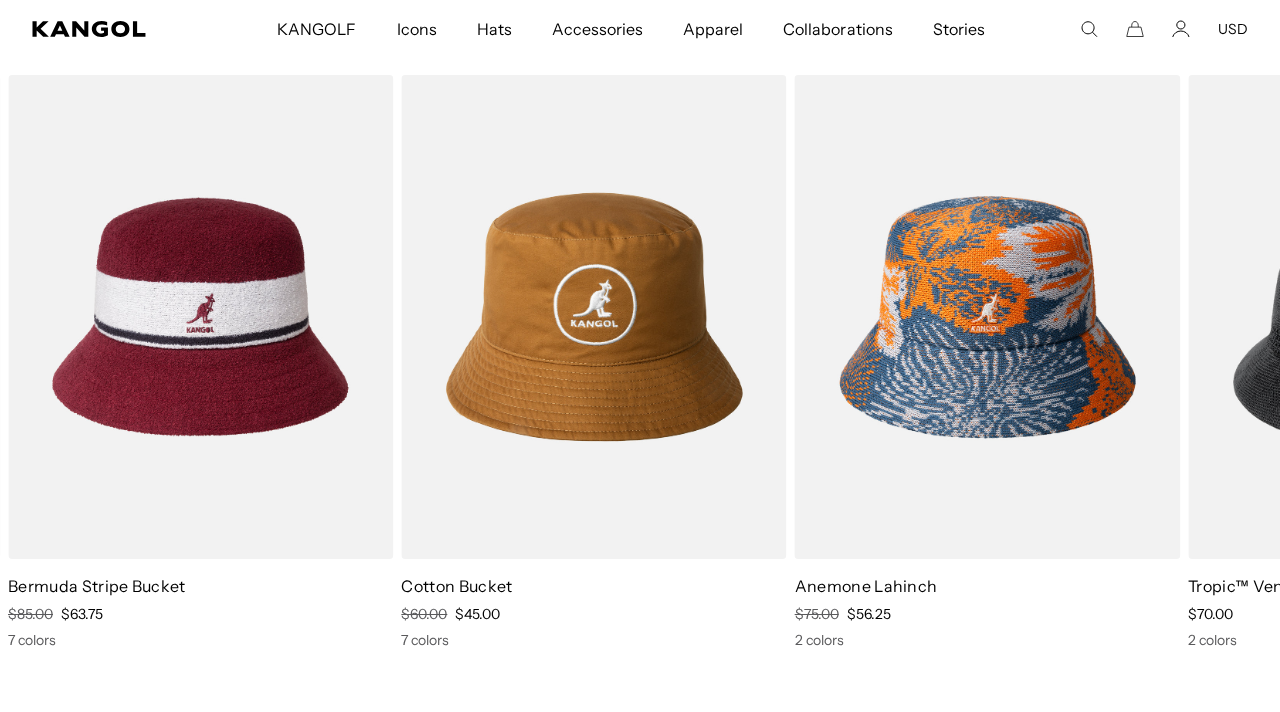 scroll, scrollTop: 0, scrollLeft: 412, axis: horizontal 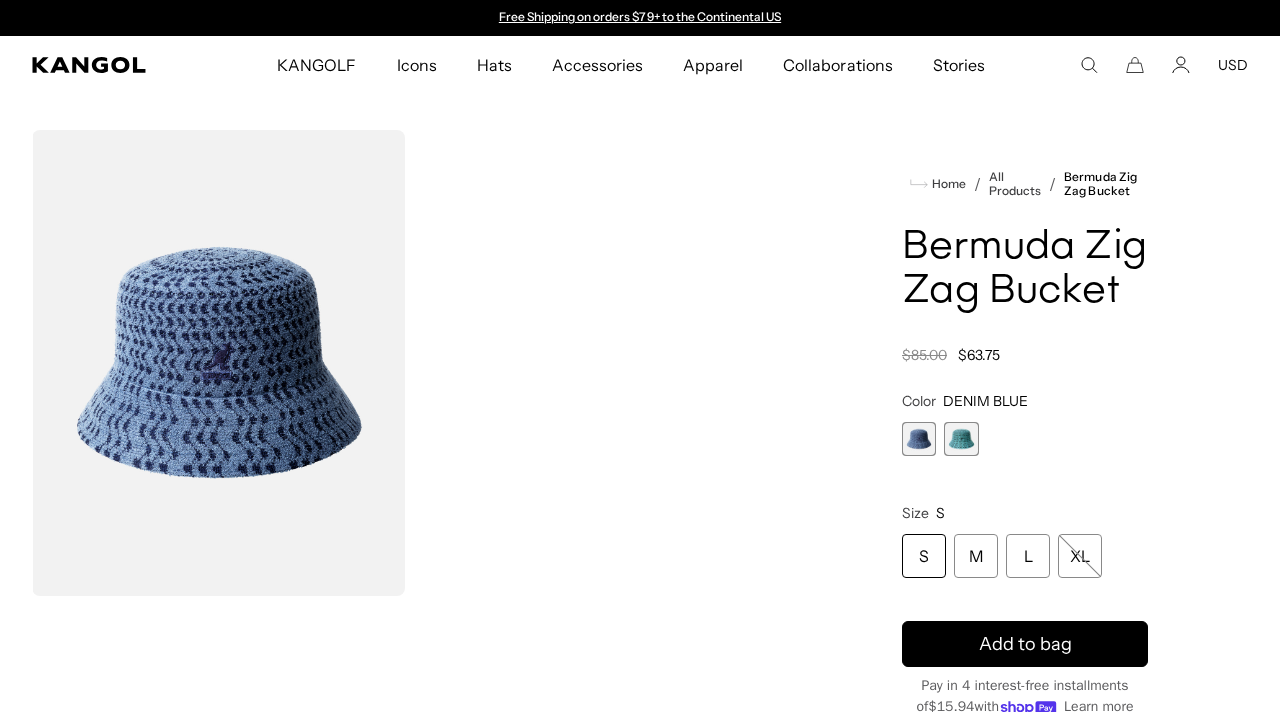 click at bounding box center [961, 439] 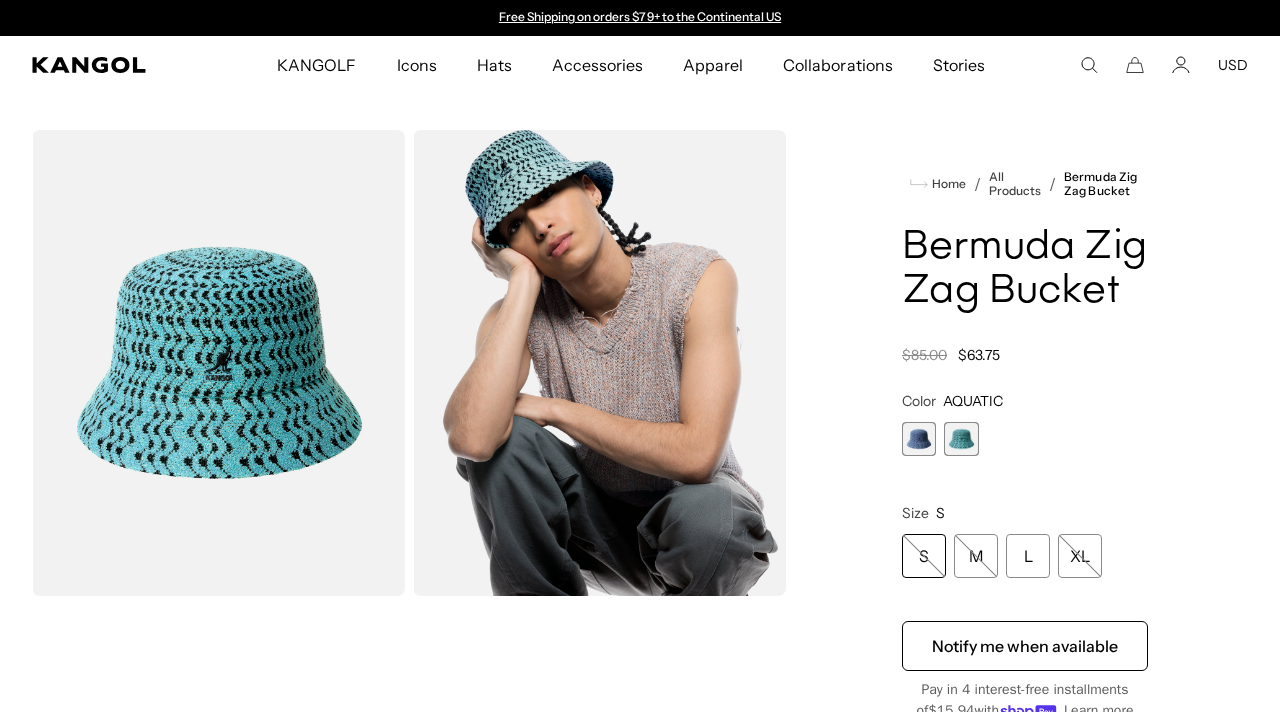 click at bounding box center [919, 439] 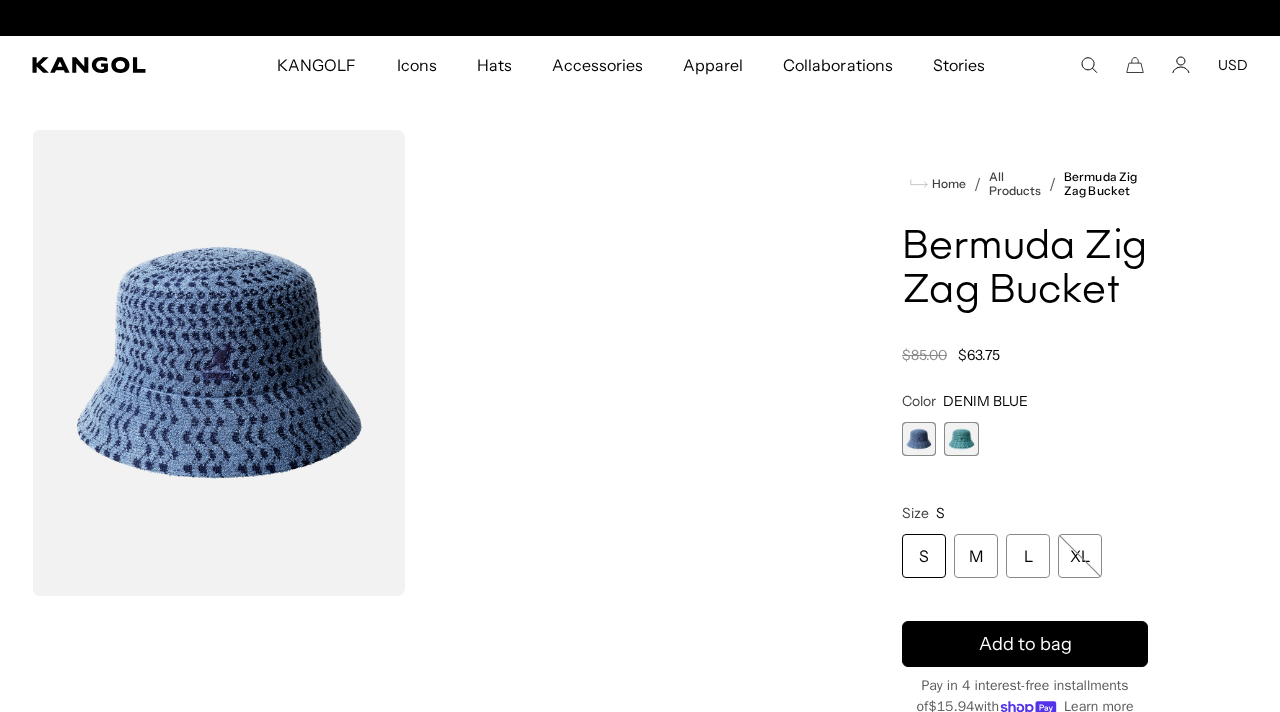 scroll, scrollTop: 0, scrollLeft: 412, axis: horizontal 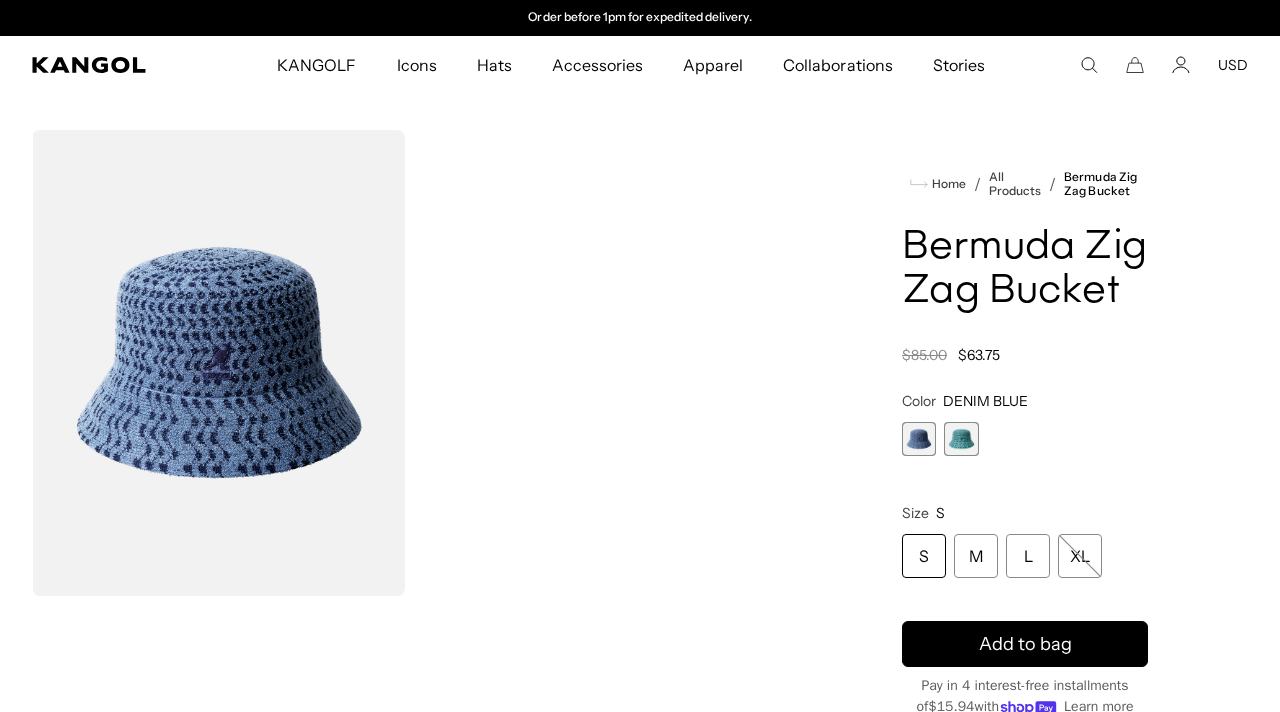 click on "S" at bounding box center (924, 556) 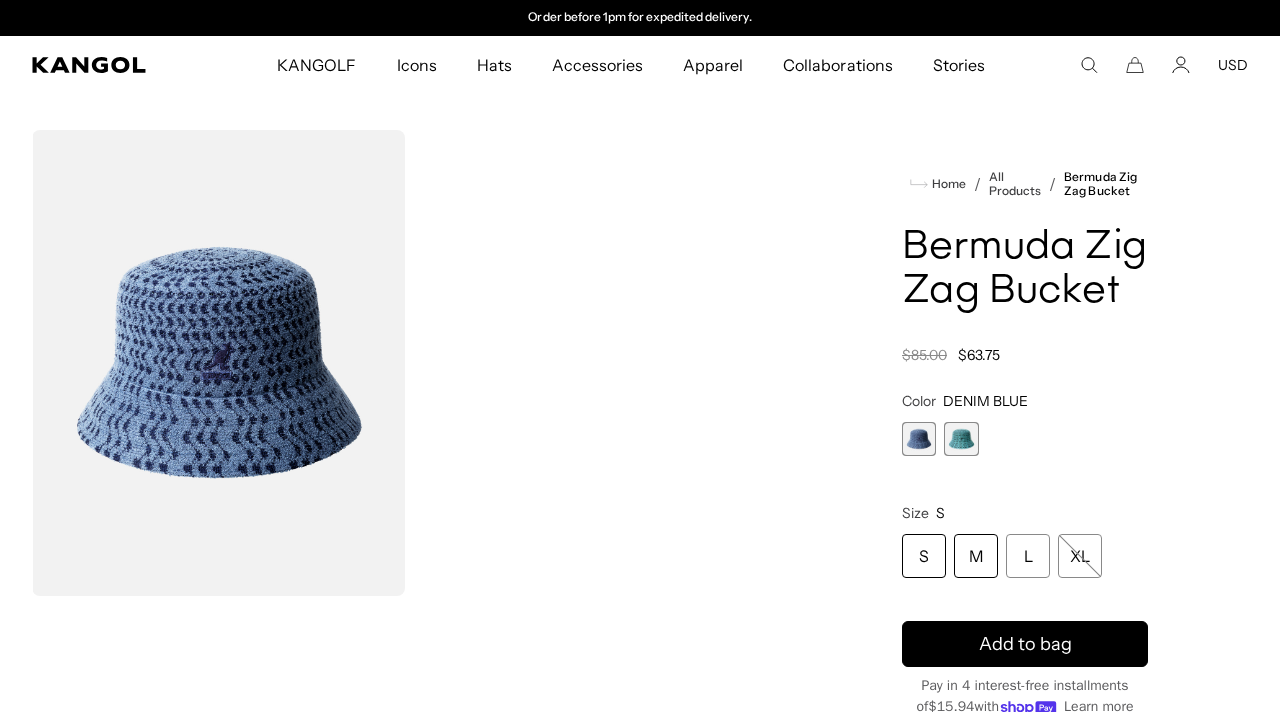 click on "M" at bounding box center (976, 556) 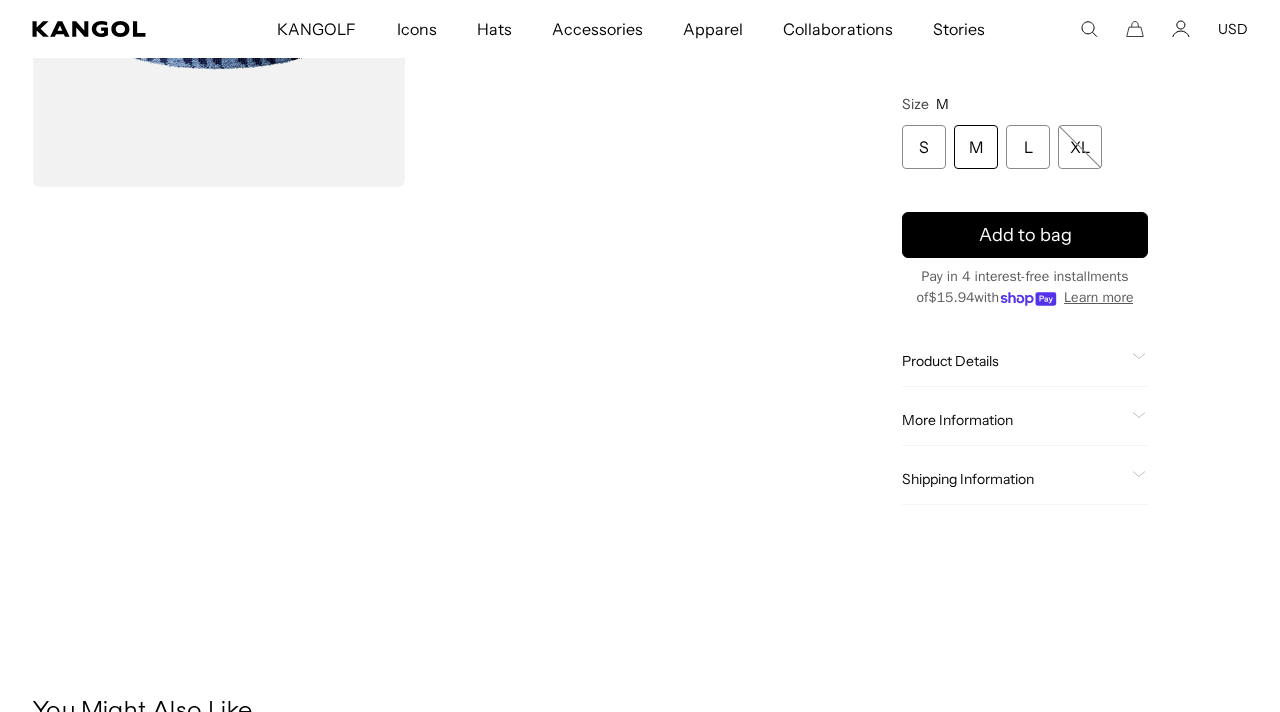 scroll, scrollTop: 410, scrollLeft: 0, axis: vertical 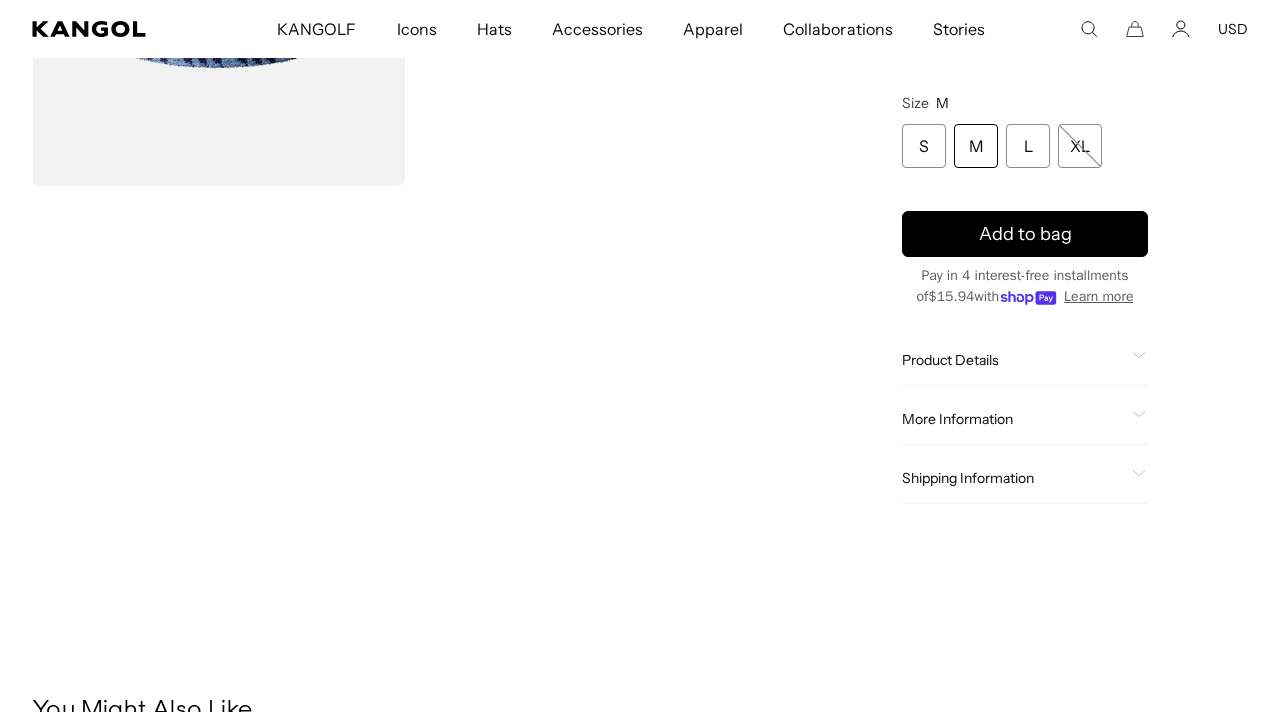 click on "Product Details
The Bermuda Zig Zag Bucket is a 2 color retro zig zag knitted style made from our Bermuda and recycled polyester yarns. The Bermuda base yarn gives this style the fuzzy hand feel, while the pattern in recycled poly adds a smooth texture throughout. Carefully engineered ventilation holes are built into the pattern for maximum comfort when it's warm outside. The style is finished with our classic Kangol® Kangaroo logo in matching colors at the front of the head." 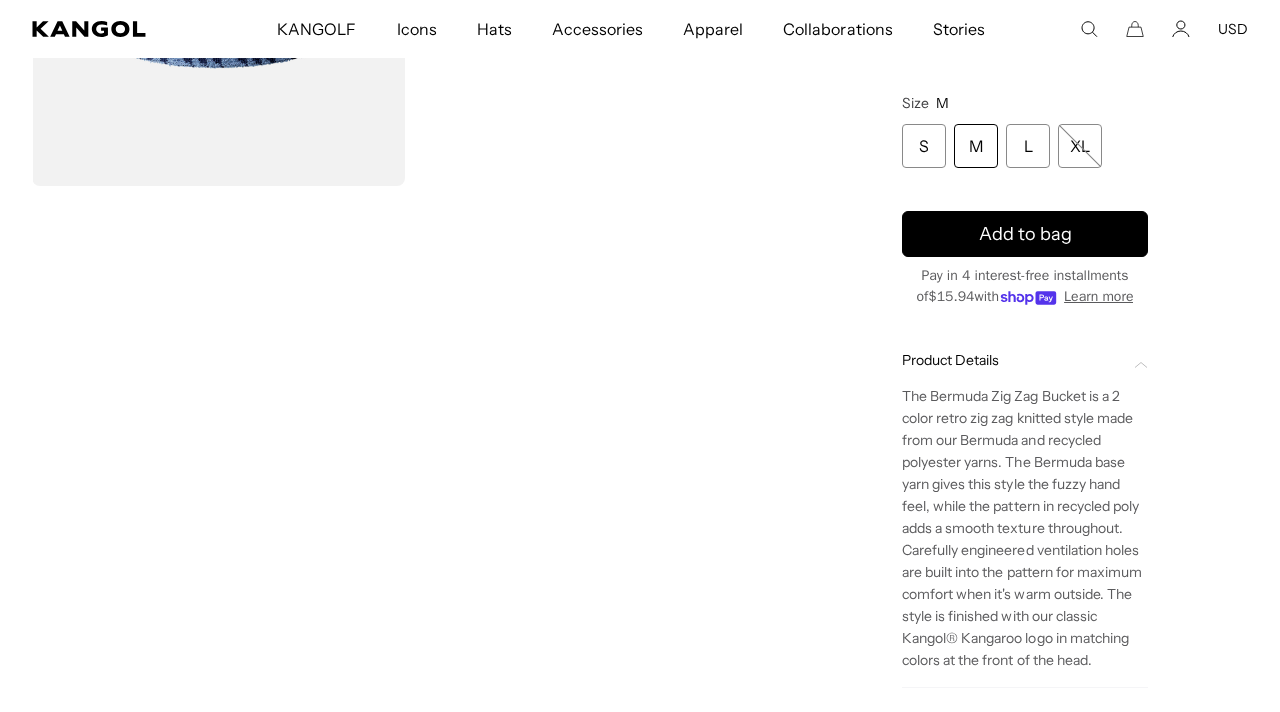 scroll, scrollTop: 0, scrollLeft: 412, axis: horizontal 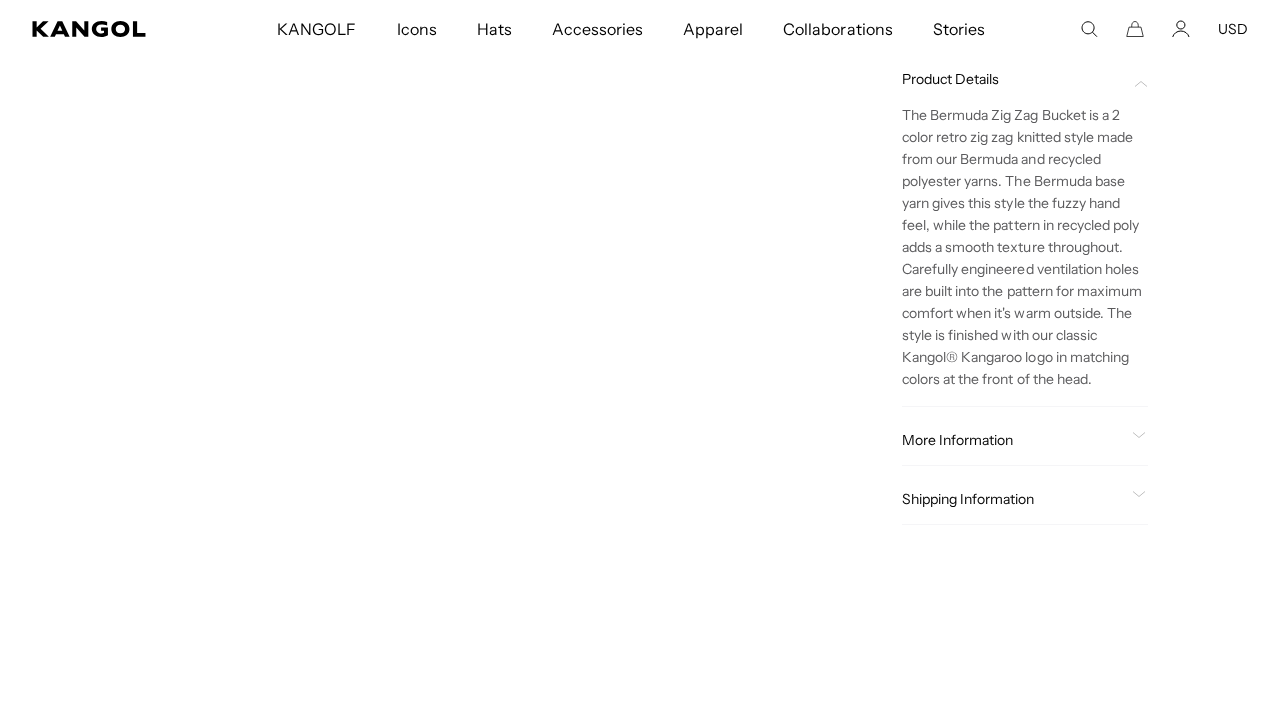 click on "More Information" 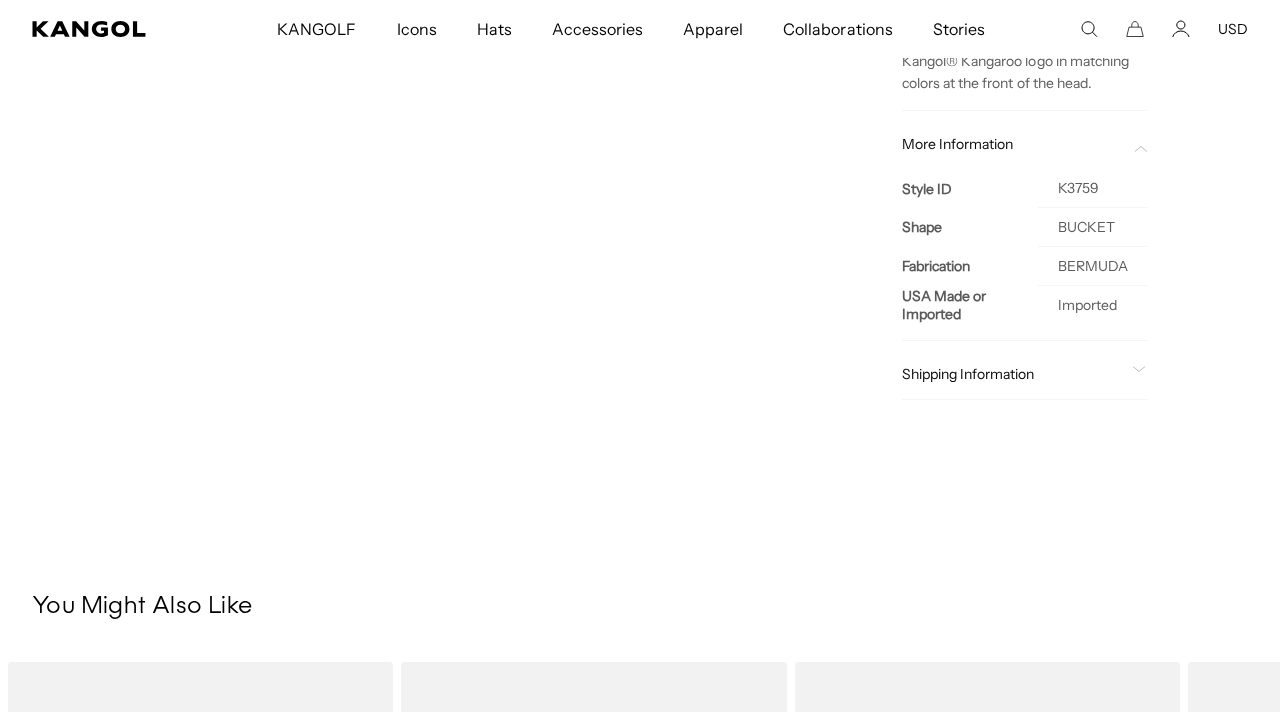 scroll, scrollTop: 991, scrollLeft: 0, axis: vertical 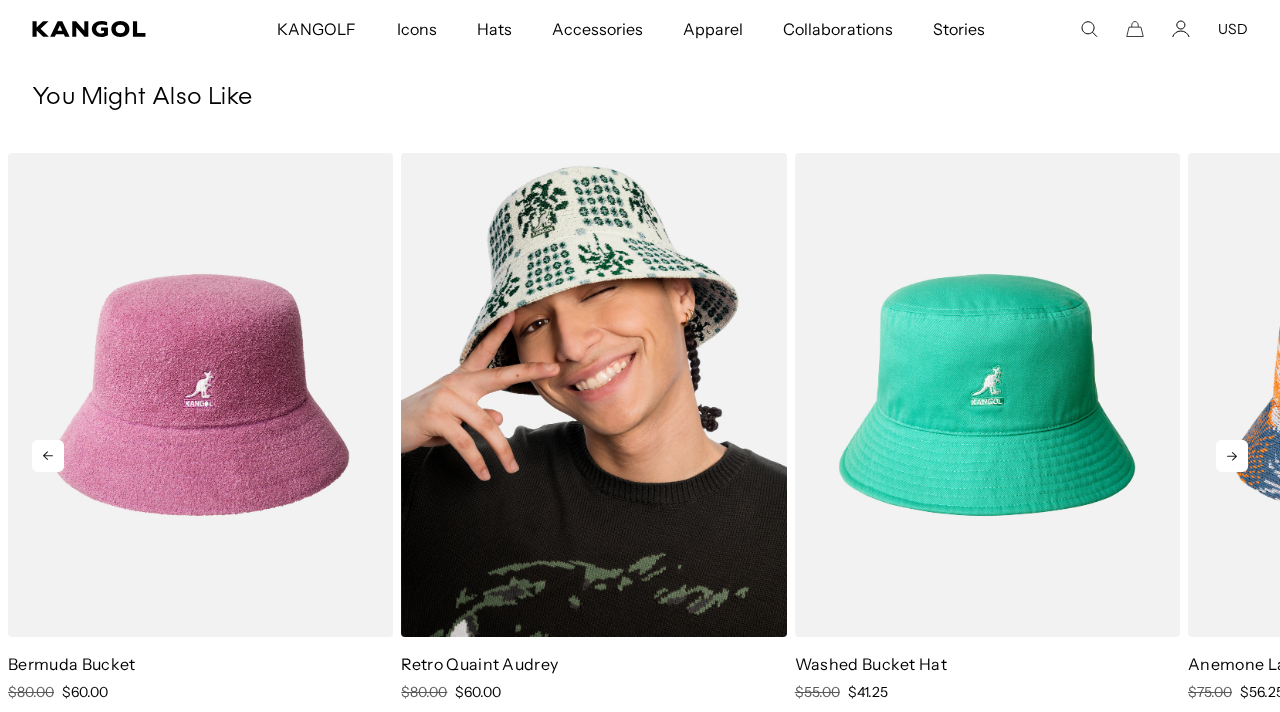 click at bounding box center (593, 395) 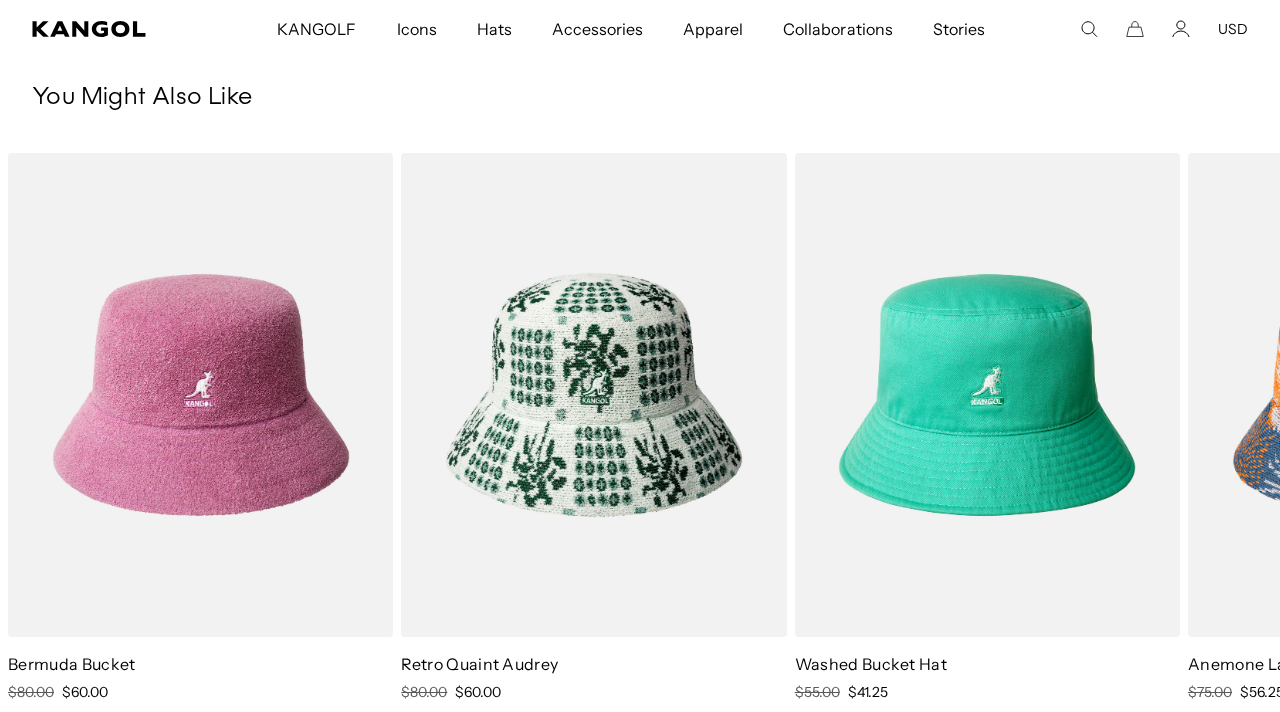scroll, scrollTop: 0, scrollLeft: 412, axis: horizontal 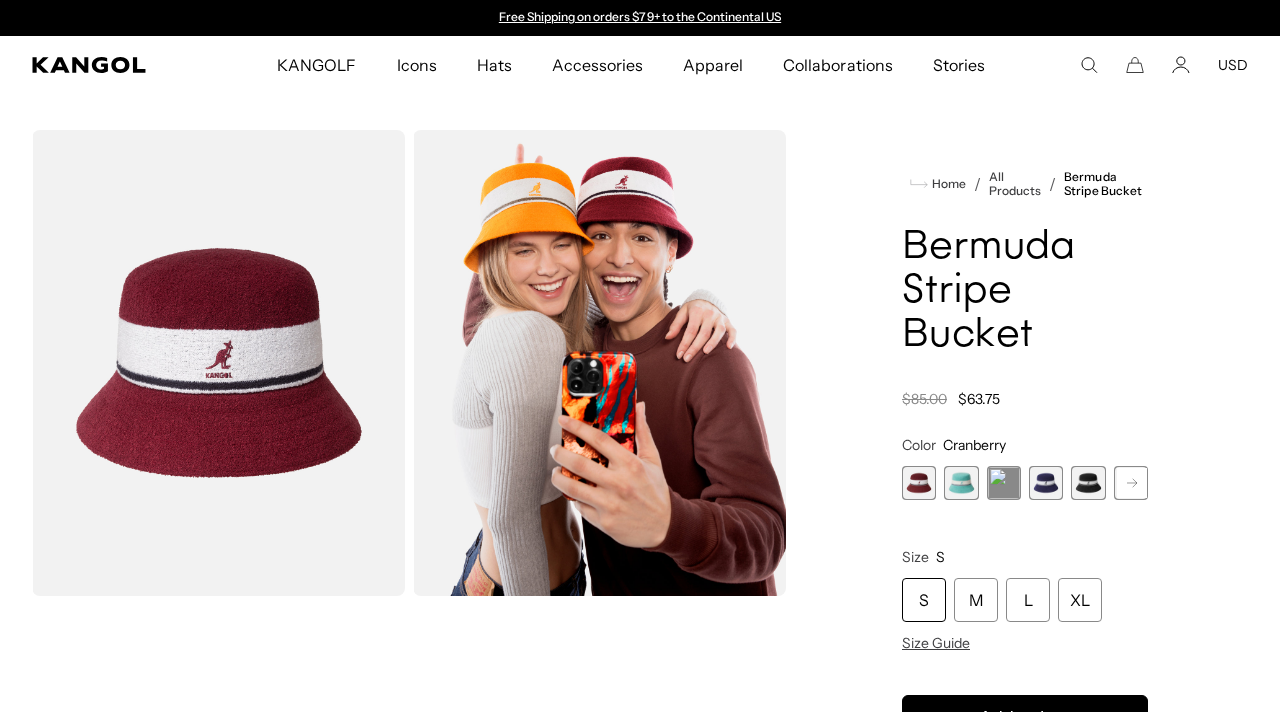 click at bounding box center (961, 483) 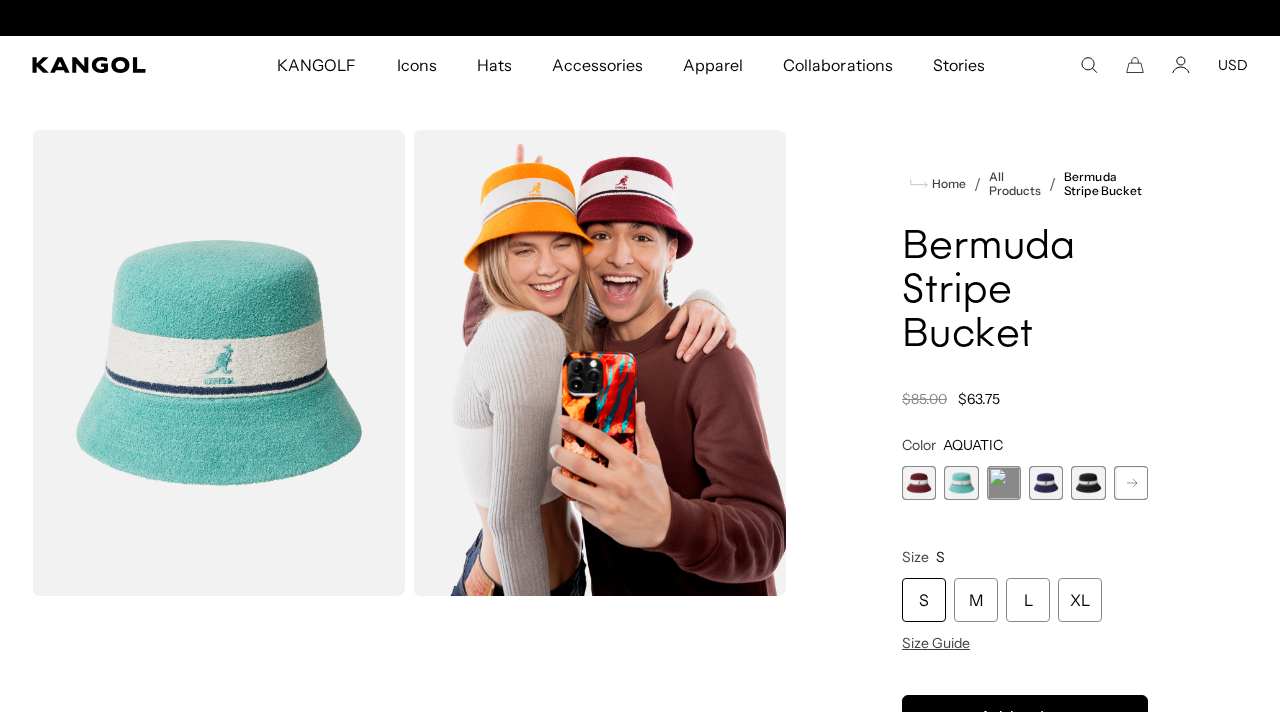 scroll, scrollTop: 0, scrollLeft: 412, axis: horizontal 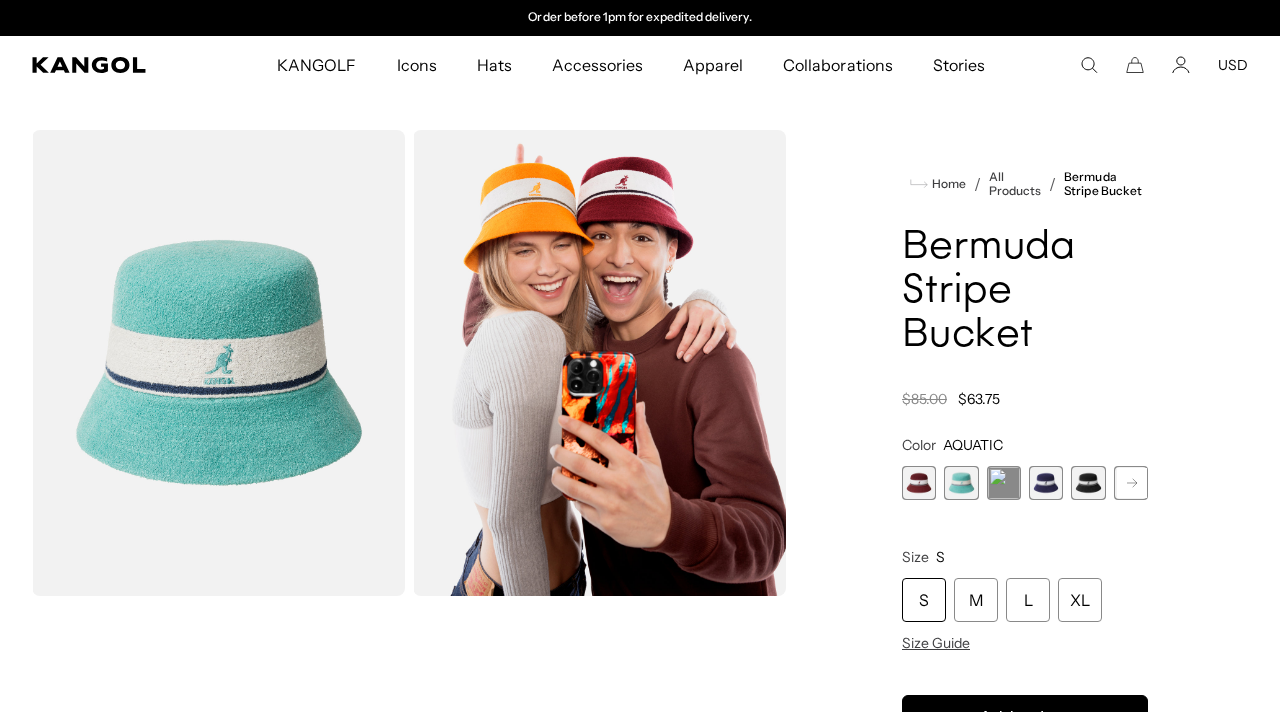 click at bounding box center [1004, 483] 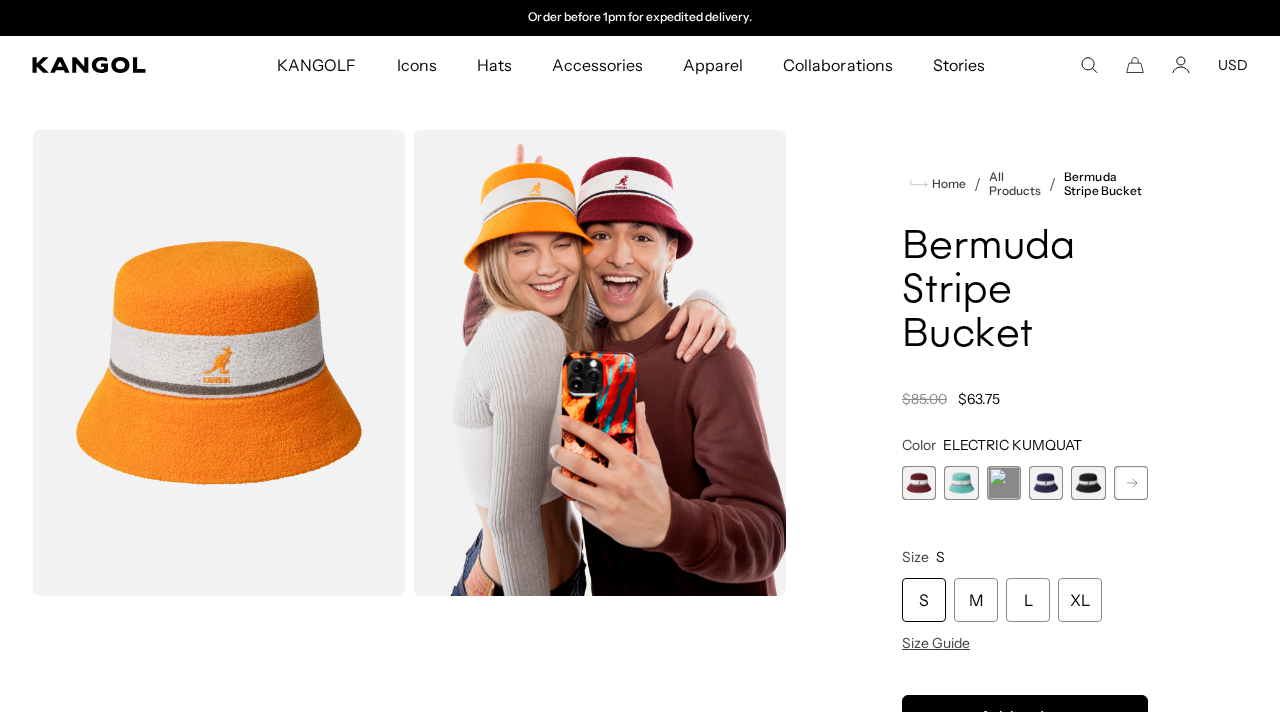 click at bounding box center (1004, 483) 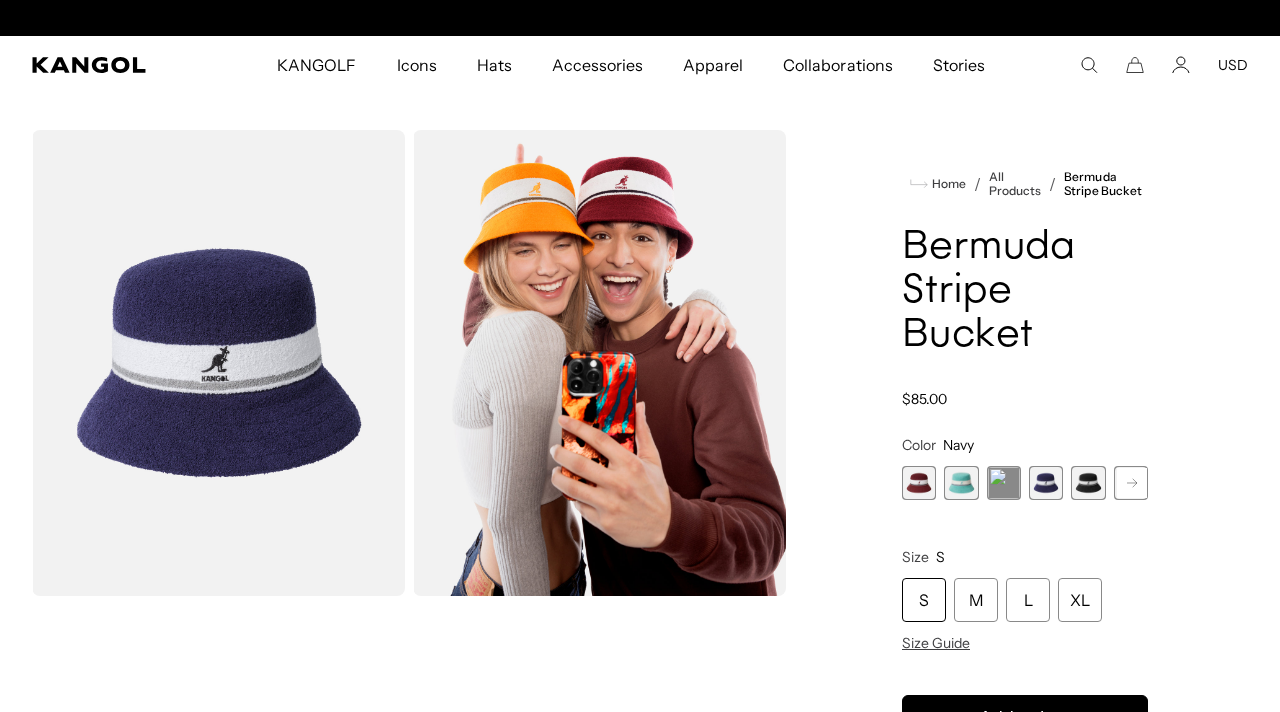 scroll, scrollTop: 0, scrollLeft: 0, axis: both 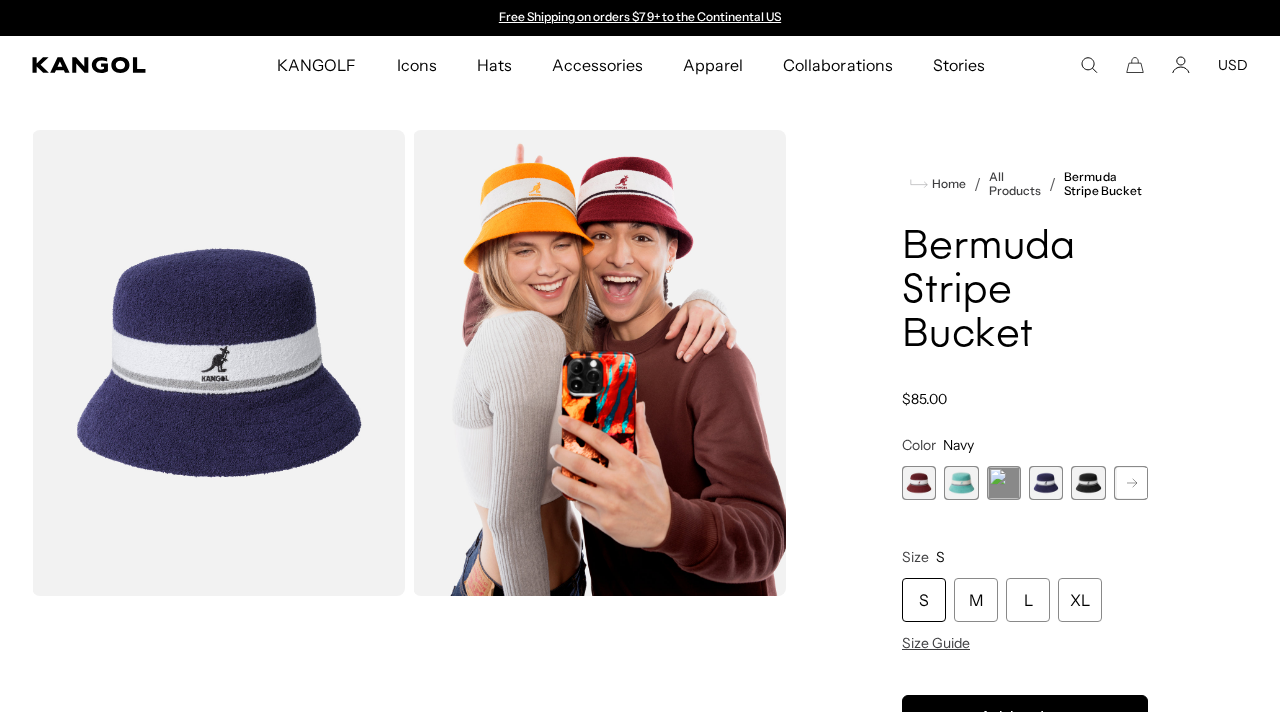 click at bounding box center (1088, 483) 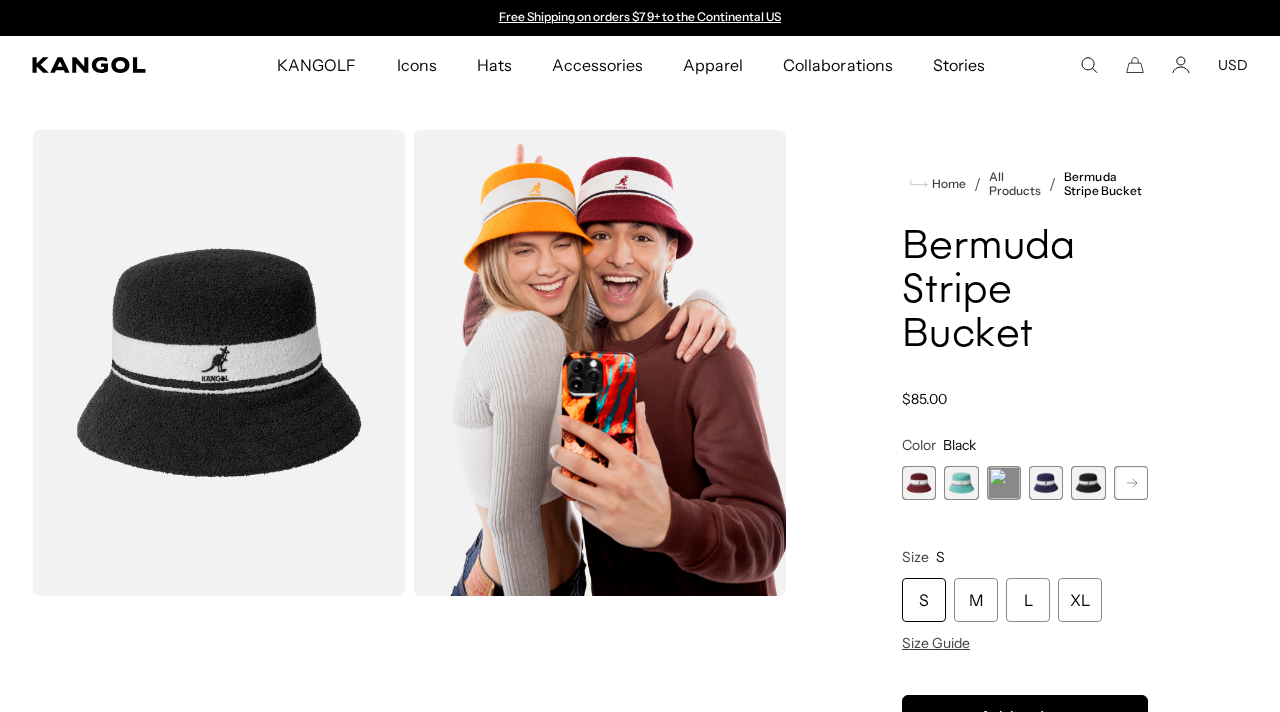 click 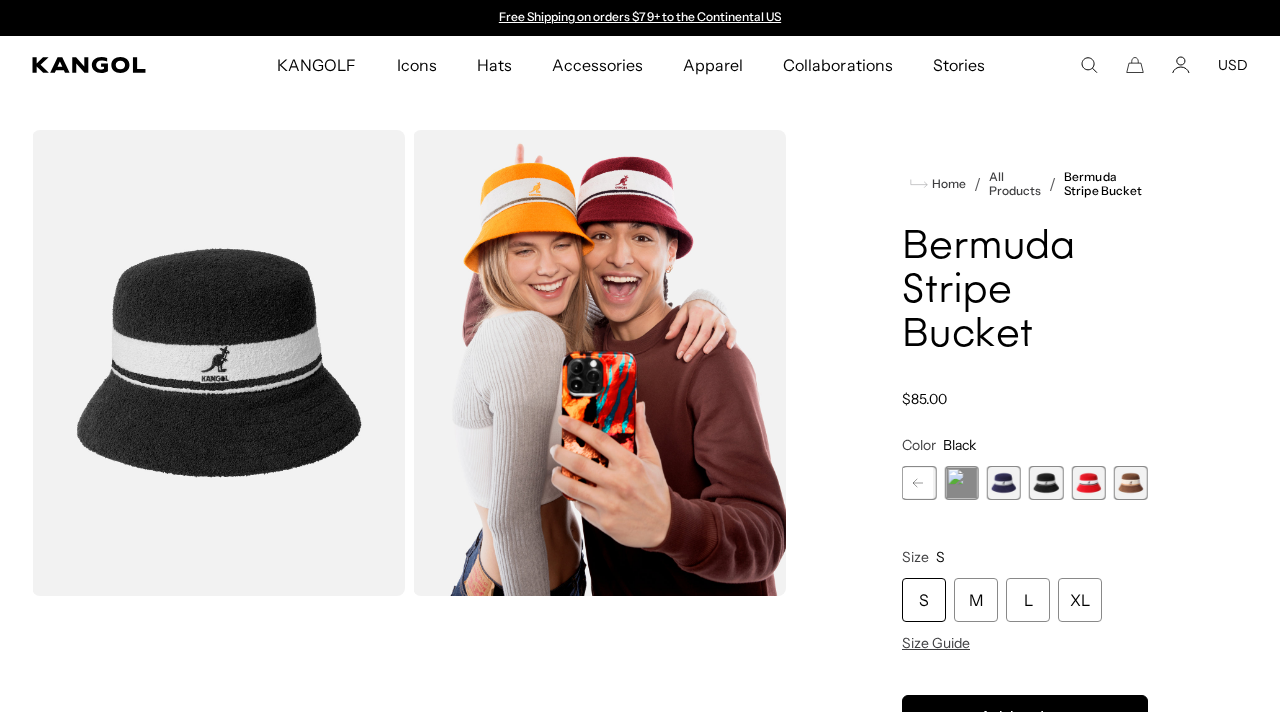 click at bounding box center [1046, 483] 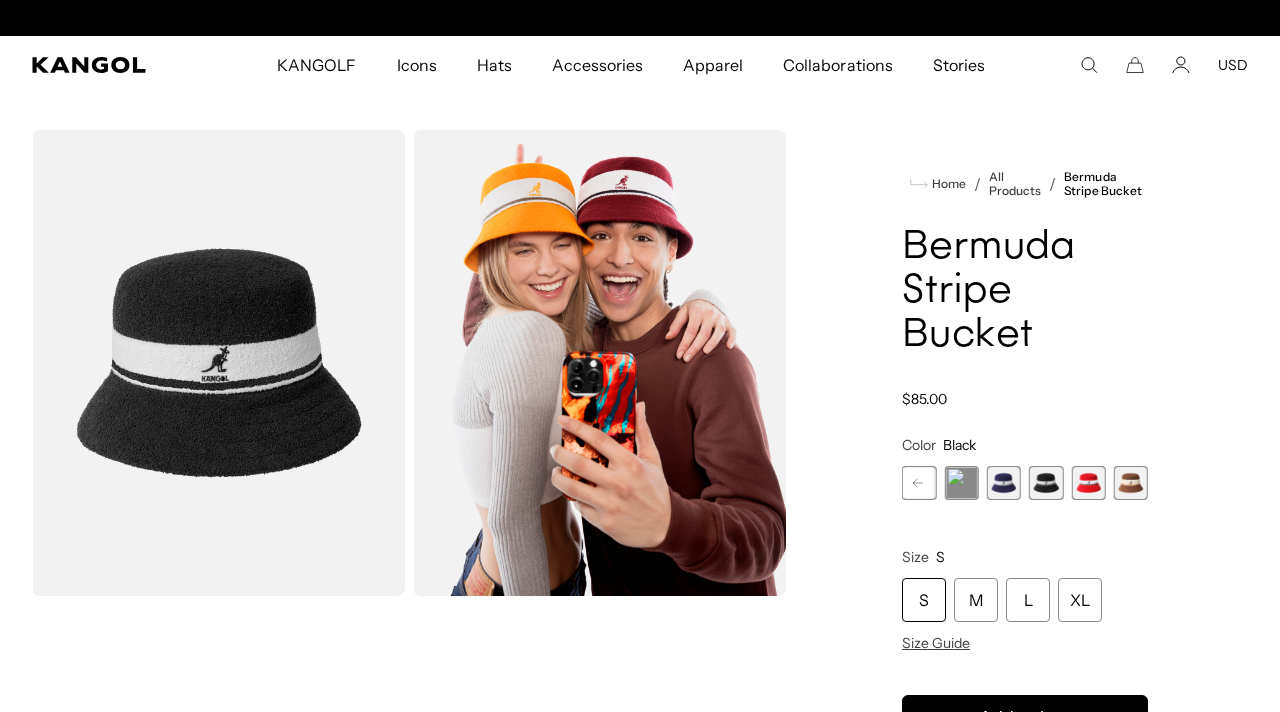 scroll, scrollTop: 0, scrollLeft: 0, axis: both 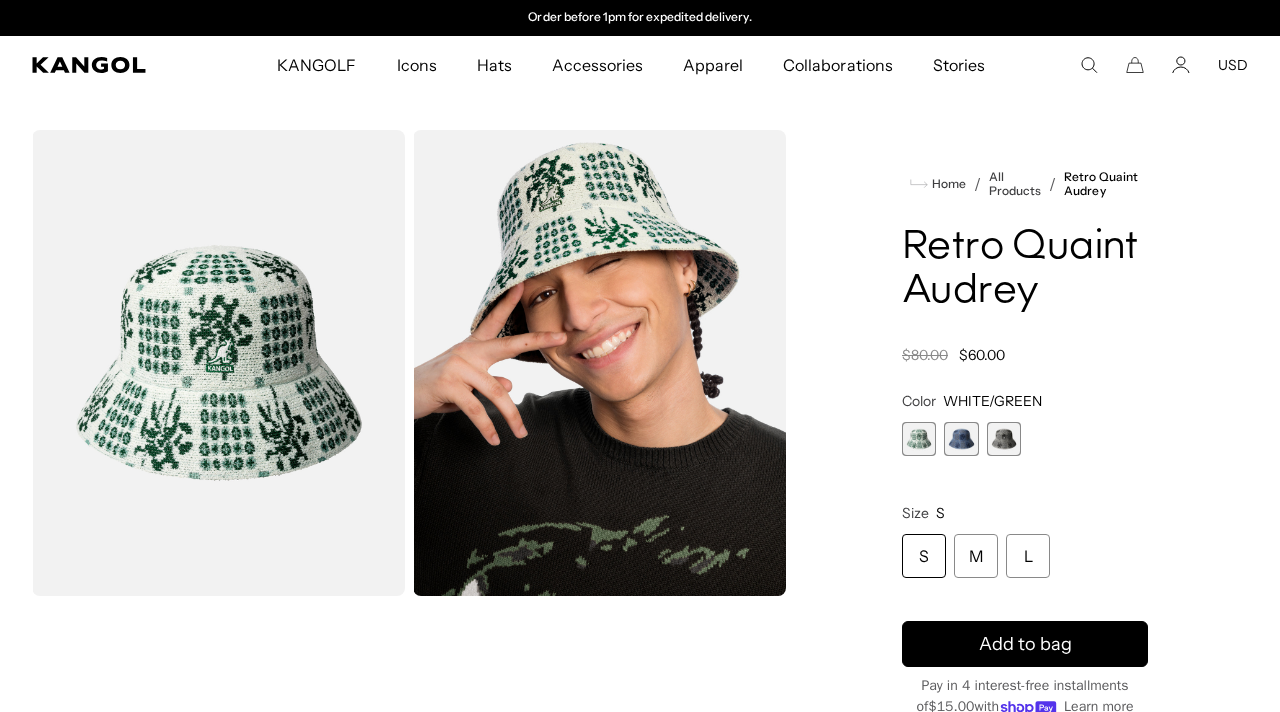 click at bounding box center [961, 439] 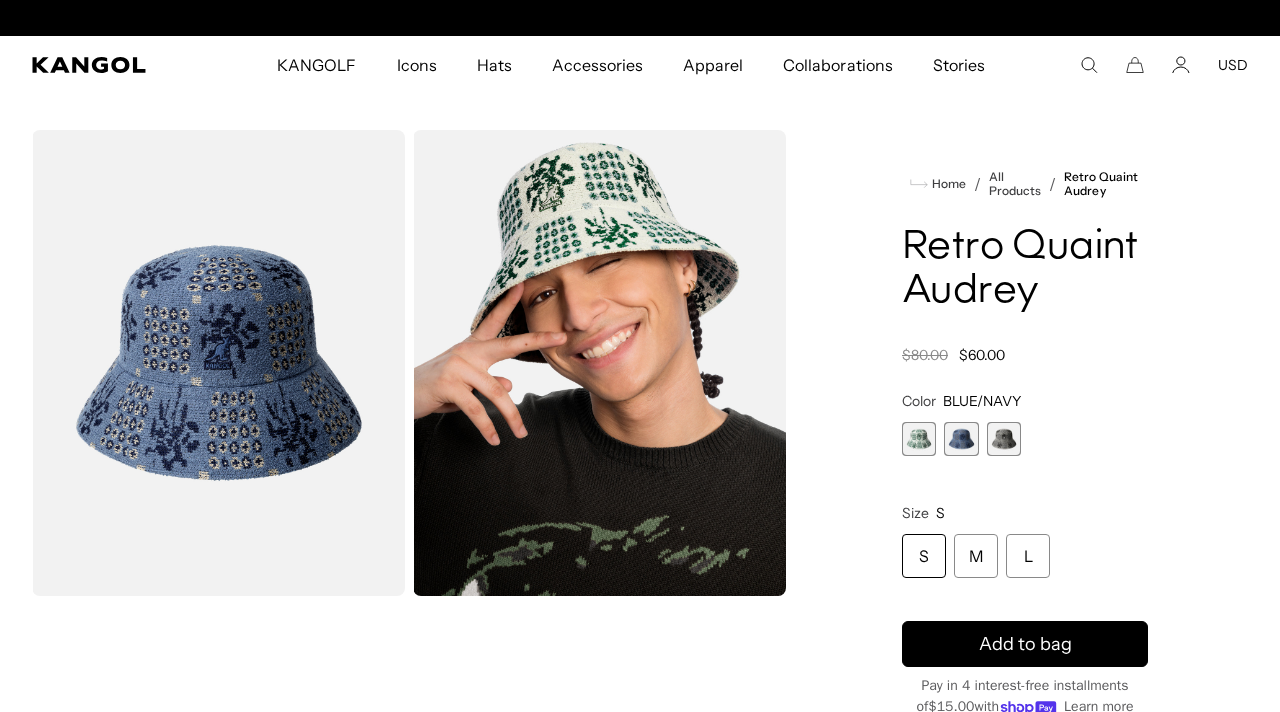 scroll, scrollTop: 0, scrollLeft: 0, axis: both 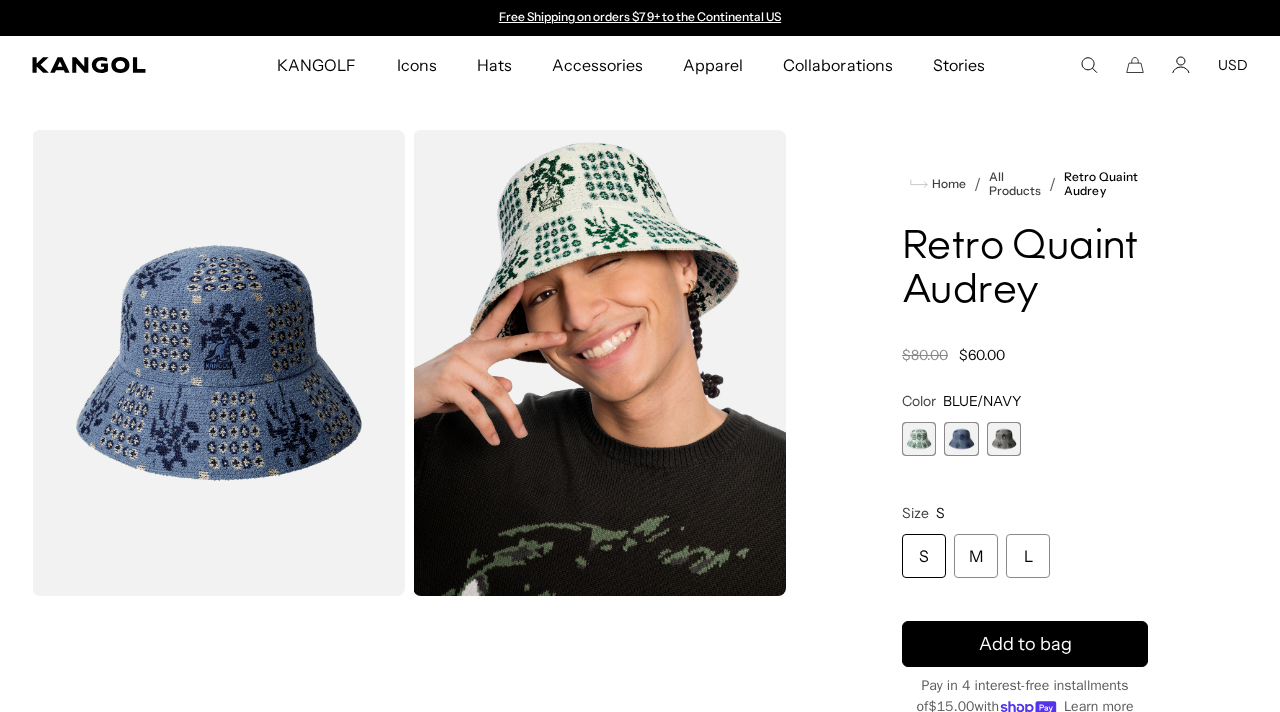 click on "WHITE/GREEN
Variant sold out or unavailable
BLUE/NAVY
Variant sold out or unavailable
GREY/BLACK
Variant sold out or unavailable" at bounding box center (1025, 439) 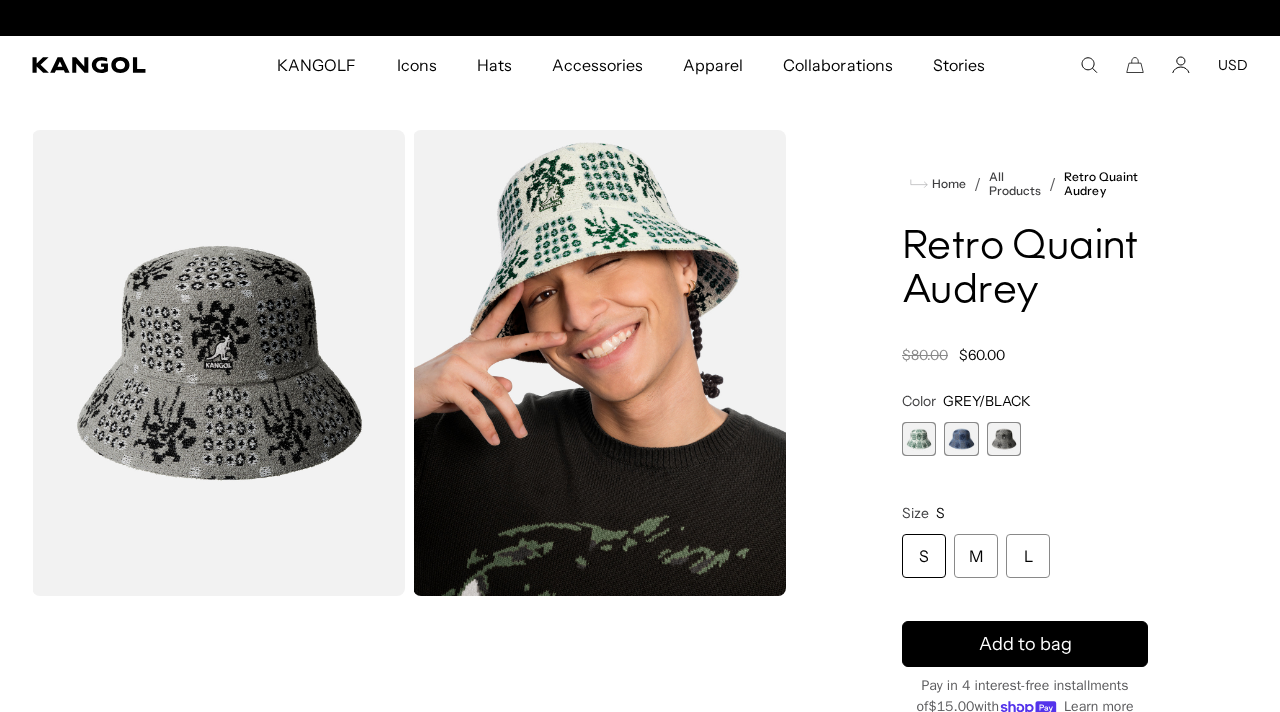 scroll, scrollTop: 0, scrollLeft: 412, axis: horizontal 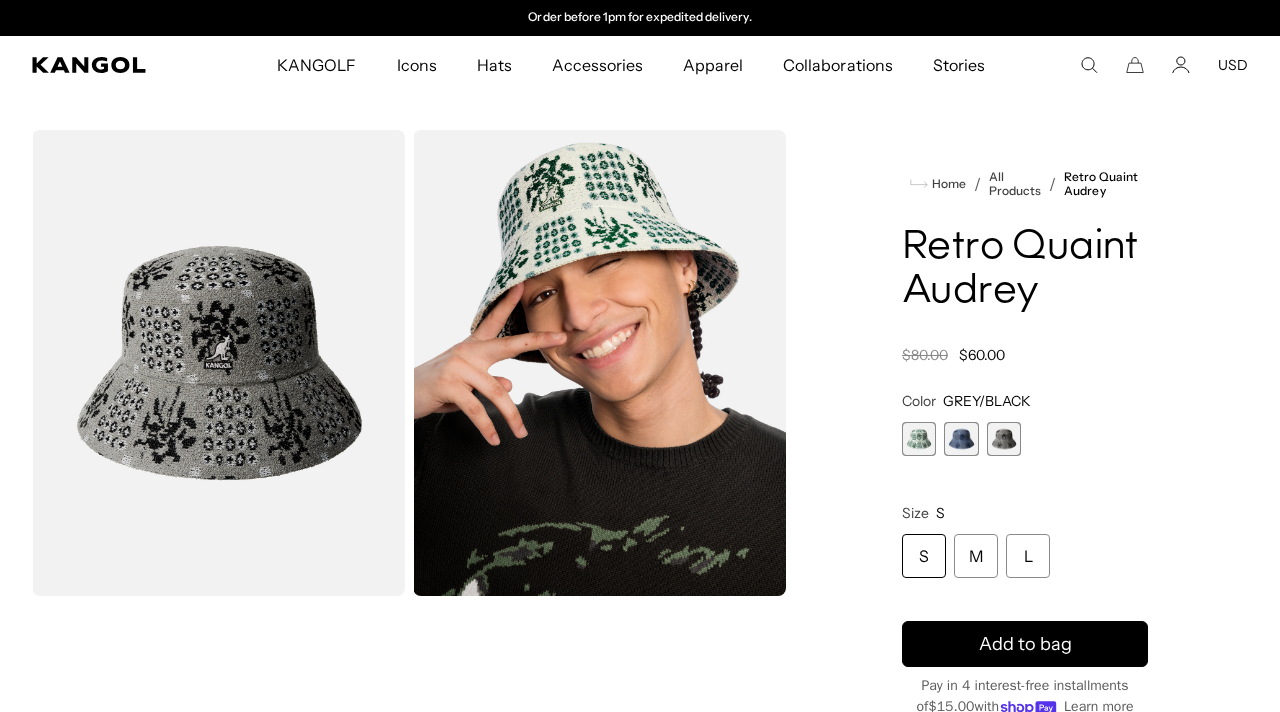 click at bounding box center [919, 439] 